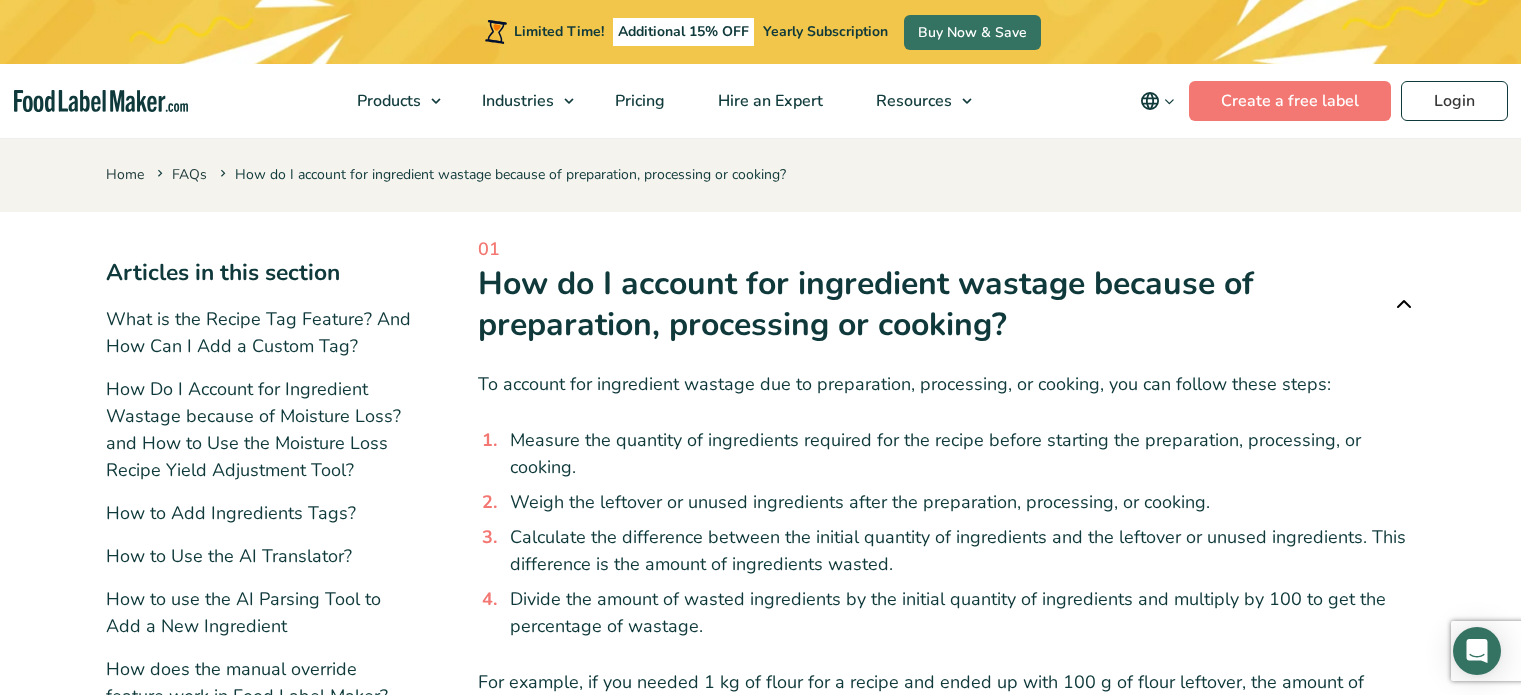 scroll, scrollTop: 80, scrollLeft: 0, axis: vertical 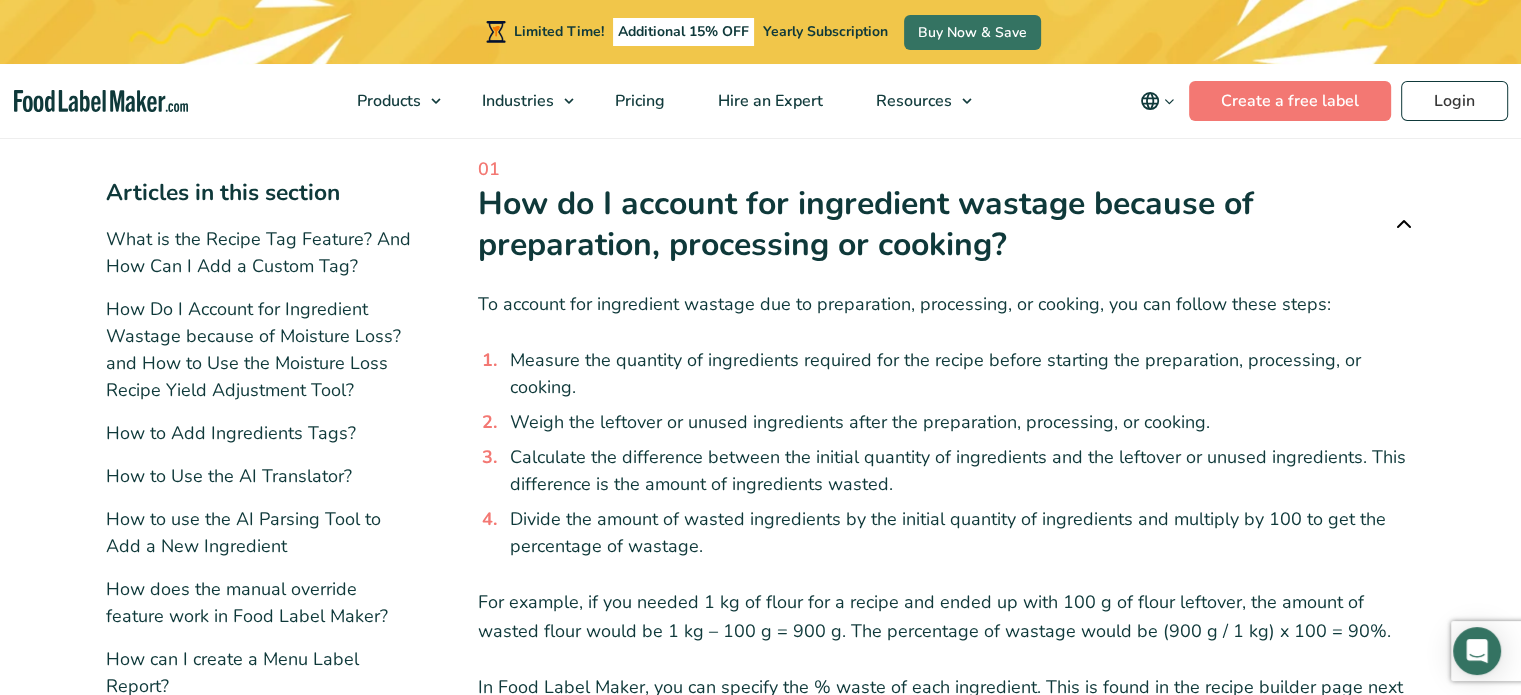 drag, startPoint x: 0, startPoint y: 0, endPoint x: 856, endPoint y: 371, distance: 932.94 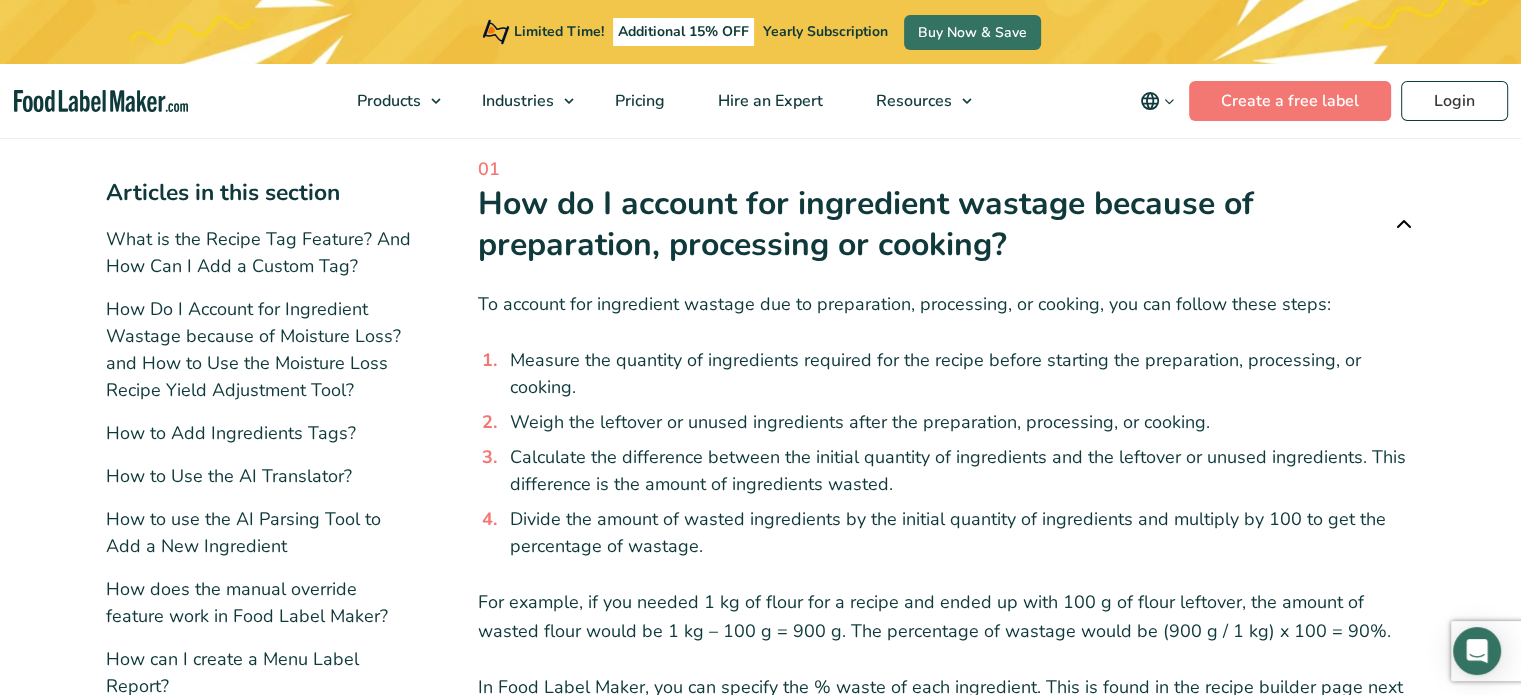 click on "Calculate the difference between the initial quantity of ingredients and the leftover or unused ingredients. This difference is the amount of ingredients wasted." at bounding box center (959, 471) 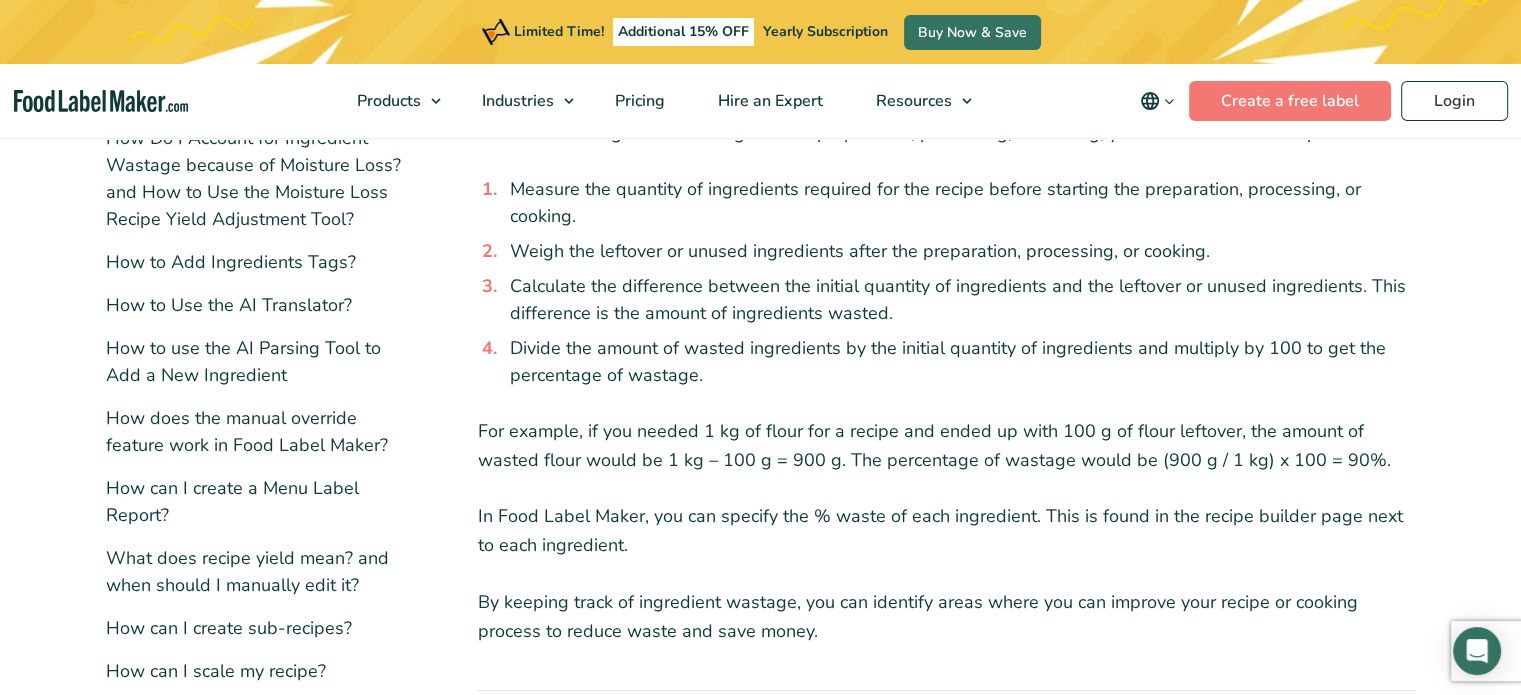 scroll, scrollTop: 0, scrollLeft: 0, axis: both 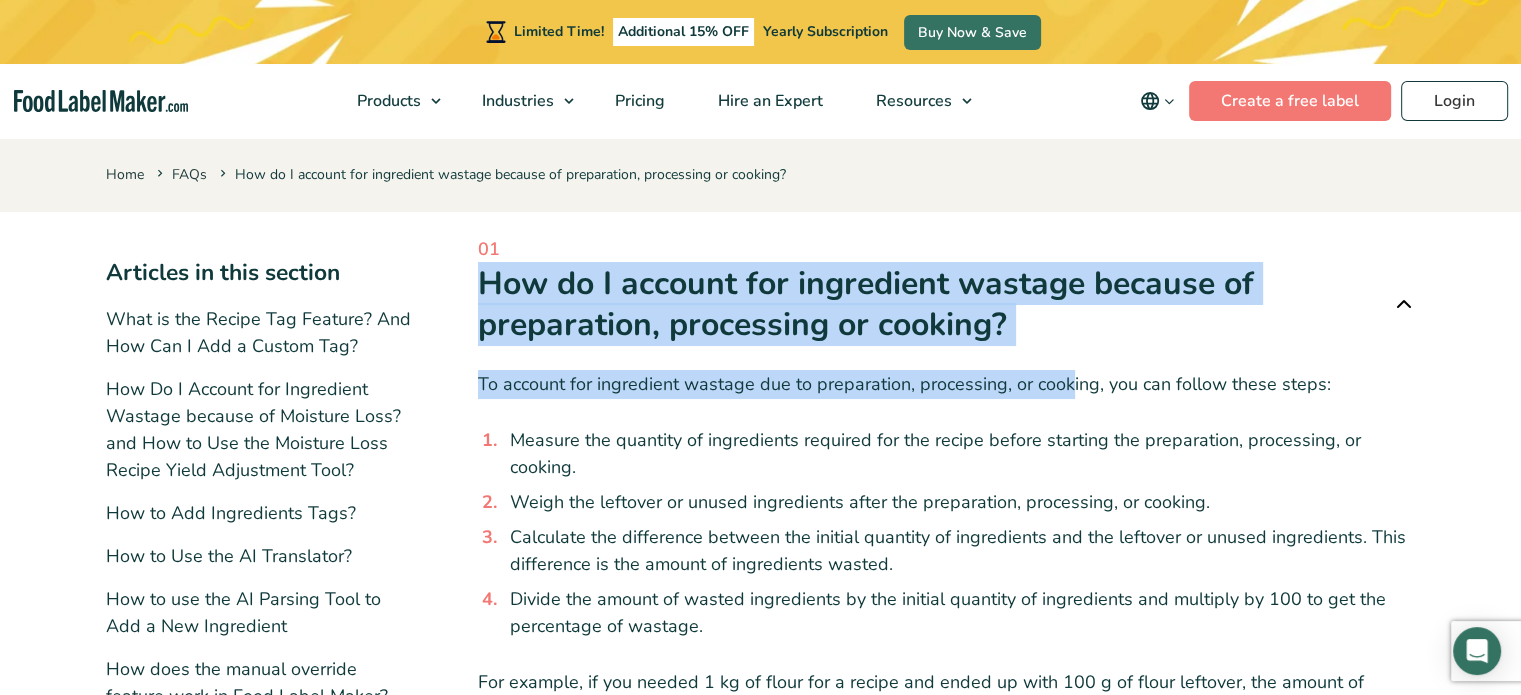 drag, startPoint x: 1068, startPoint y: 361, endPoint x: 456, endPoint y: 288, distance: 616.3384 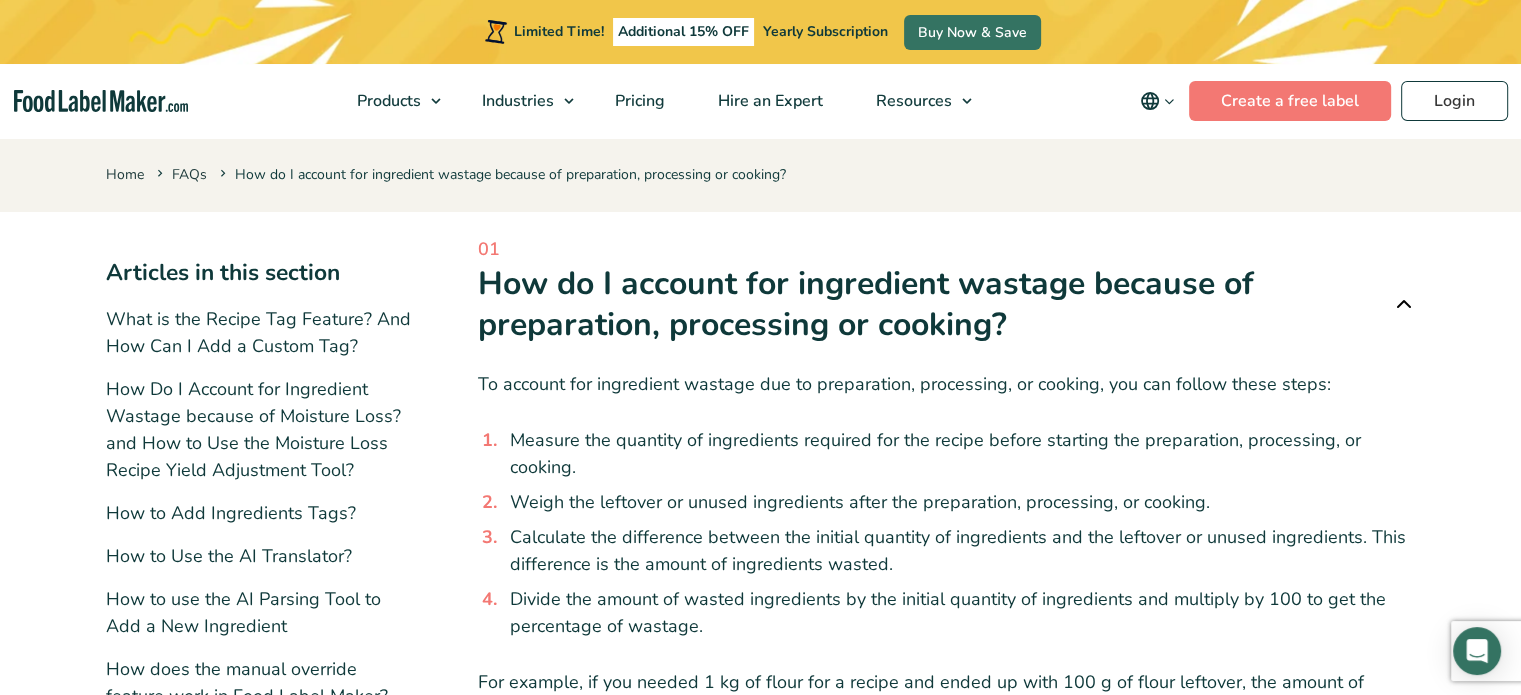click on "Measure the quantity of ingredients required for the recipe before starting the preparation, processing, or cooking." at bounding box center (959, 454) 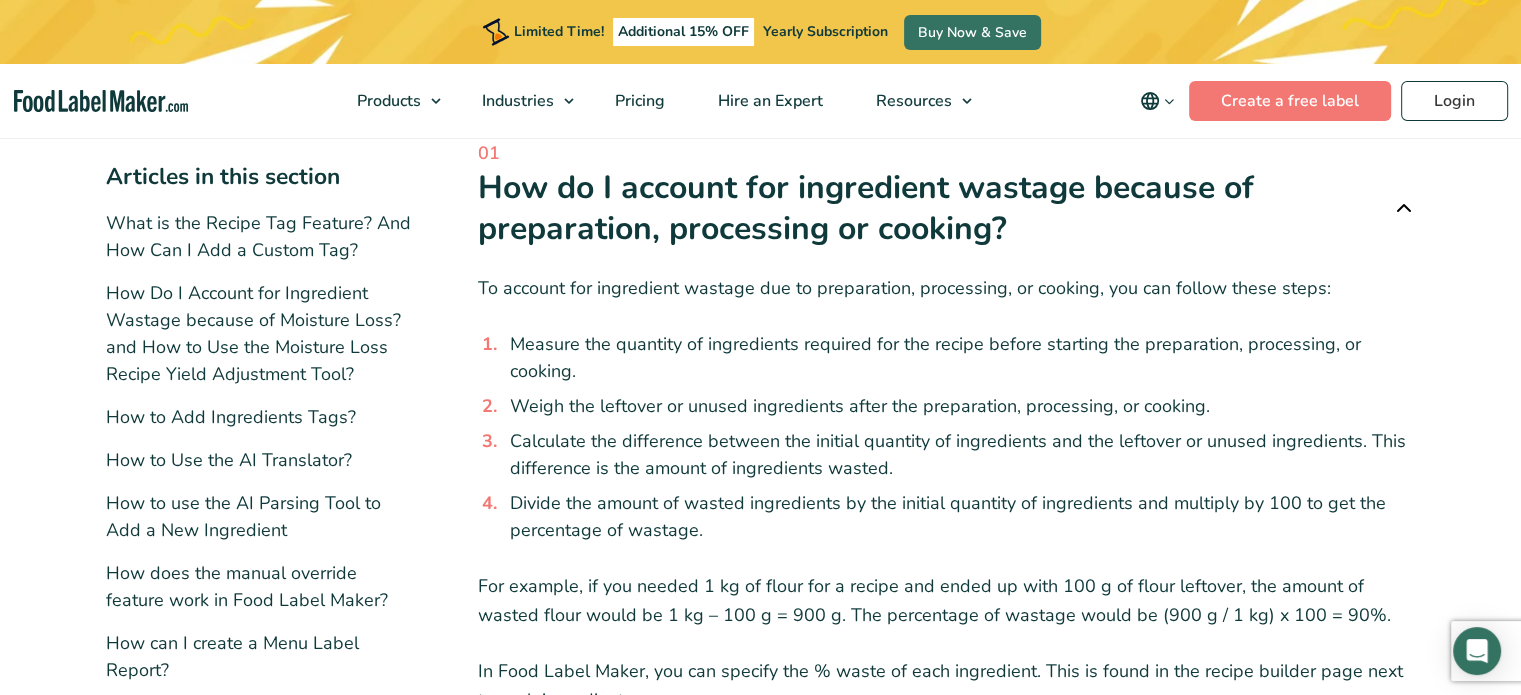scroll, scrollTop: 320, scrollLeft: 0, axis: vertical 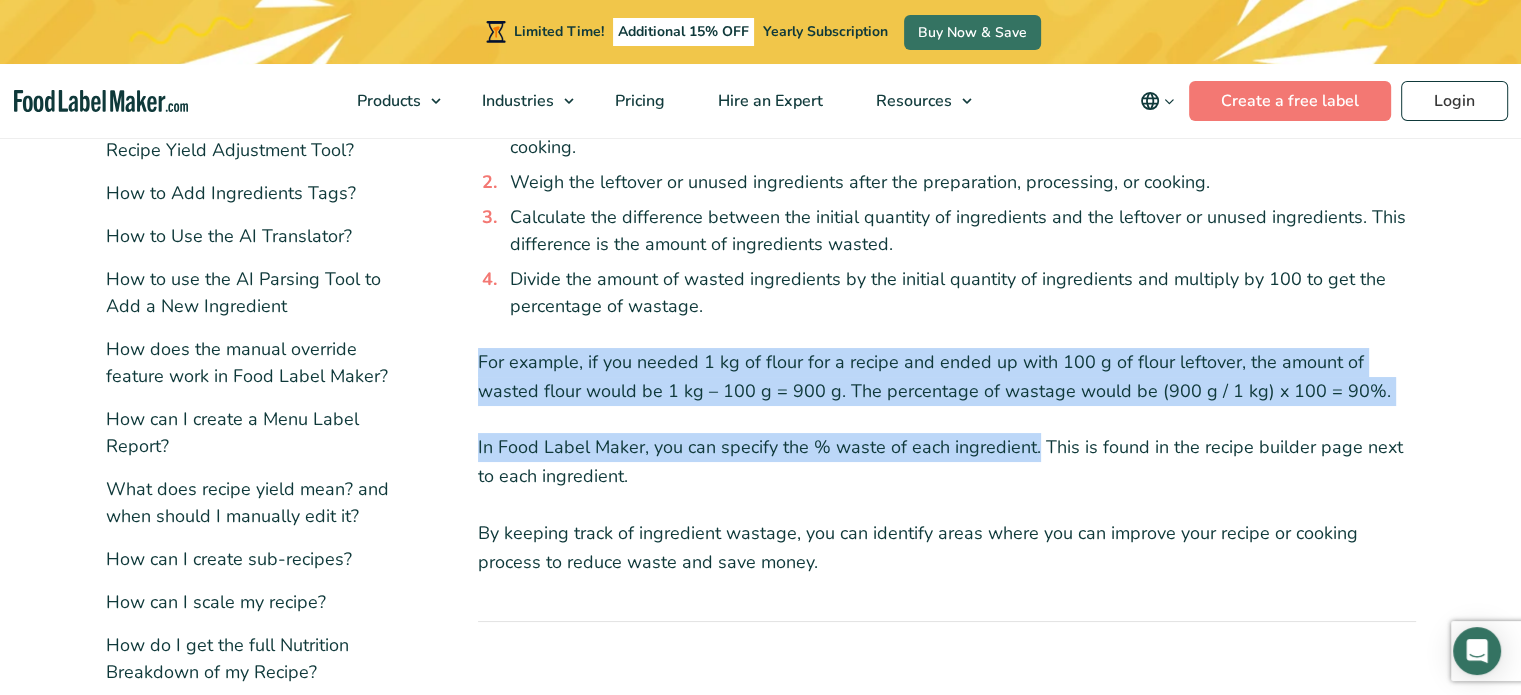 drag, startPoint x: 474, startPoint y: 361, endPoint x: 1029, endPoint y: 452, distance: 562.4109 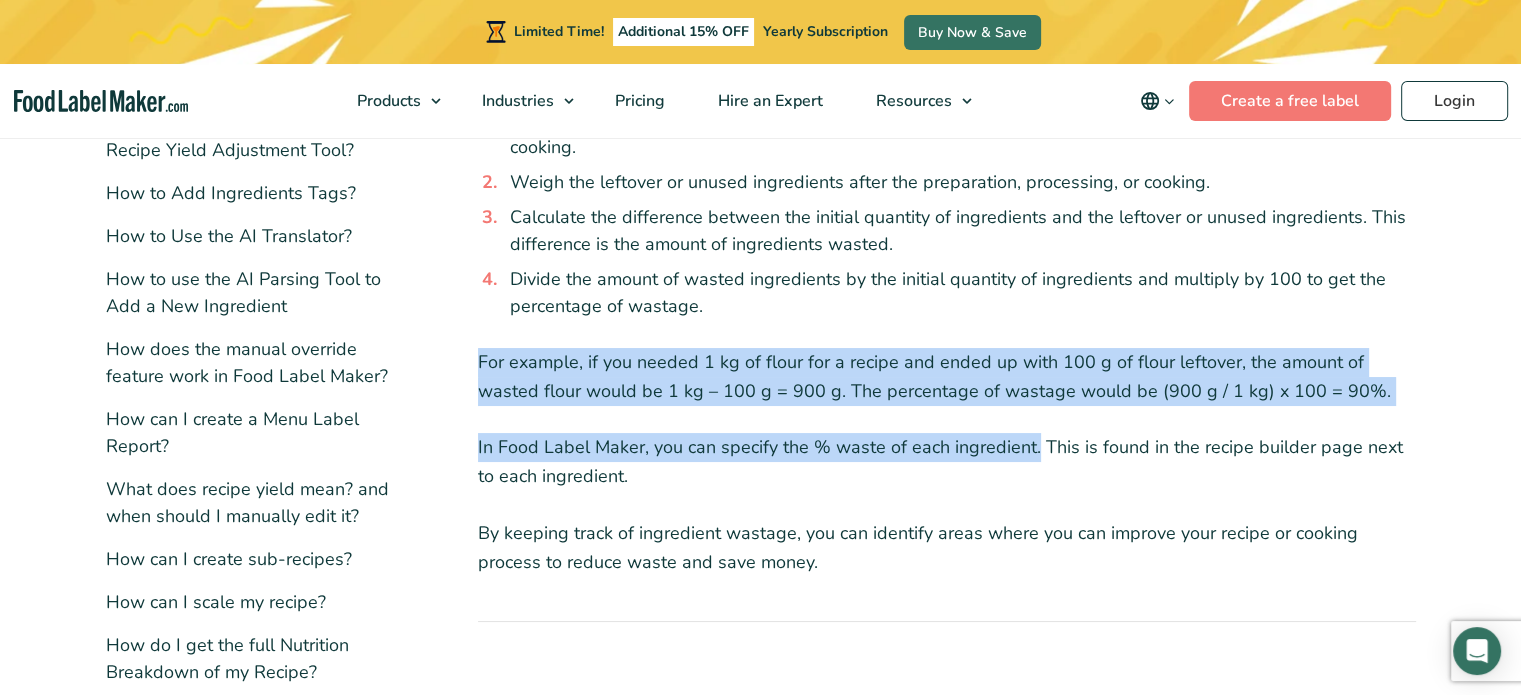 copy on "For example, if you needed 1 kg of flour for a recipe and ended up with 100 g of flour leftover, the amount of wasted flour would be 1 kg – 100 g = 900 g. The percentage of wastage would be (900 g / 1 kg) x 100 = 90%.
In Food Label Maker, you can specify the % waste of each ingredient." 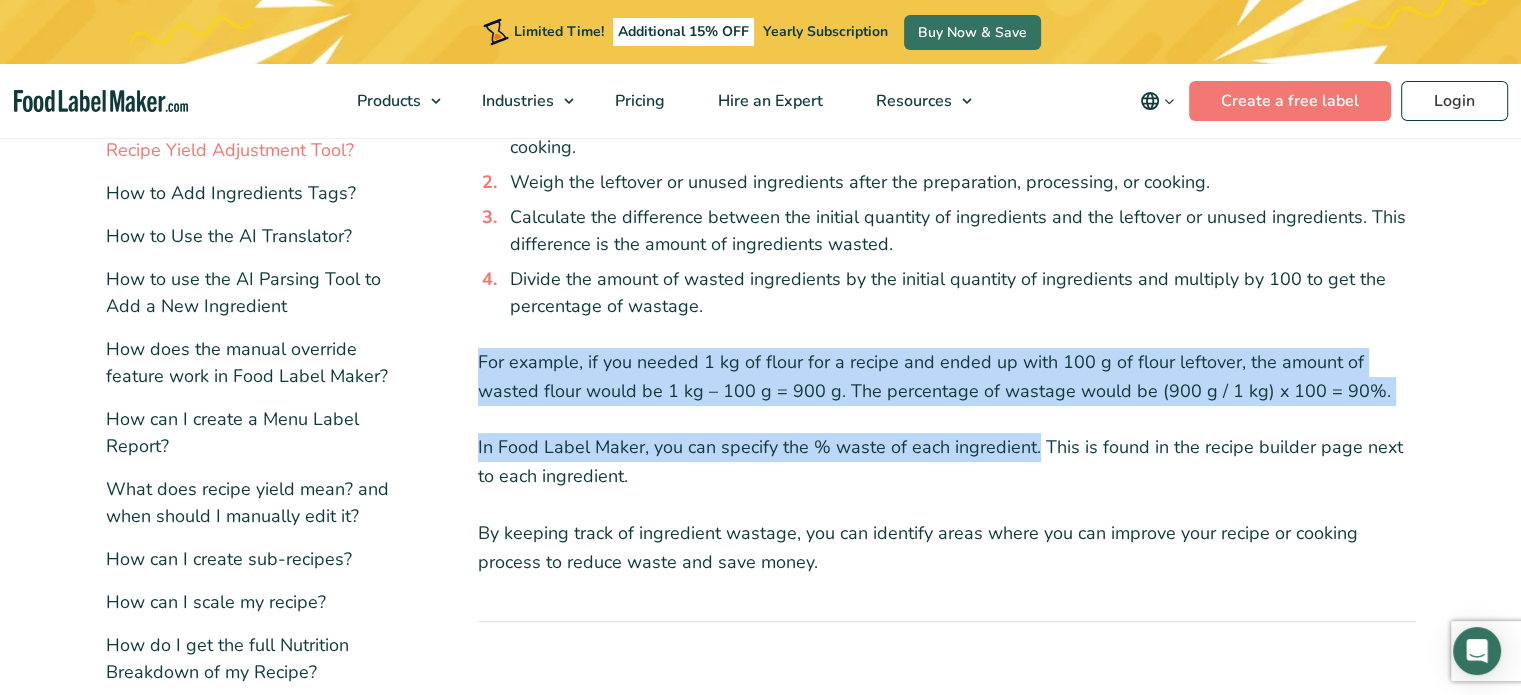 click on "How Do I Account for Ingredient Wastage because of Moisture Loss? and How to Use the Moisture Loss Recipe Yield Adjustment Tool?" at bounding box center [253, 109] 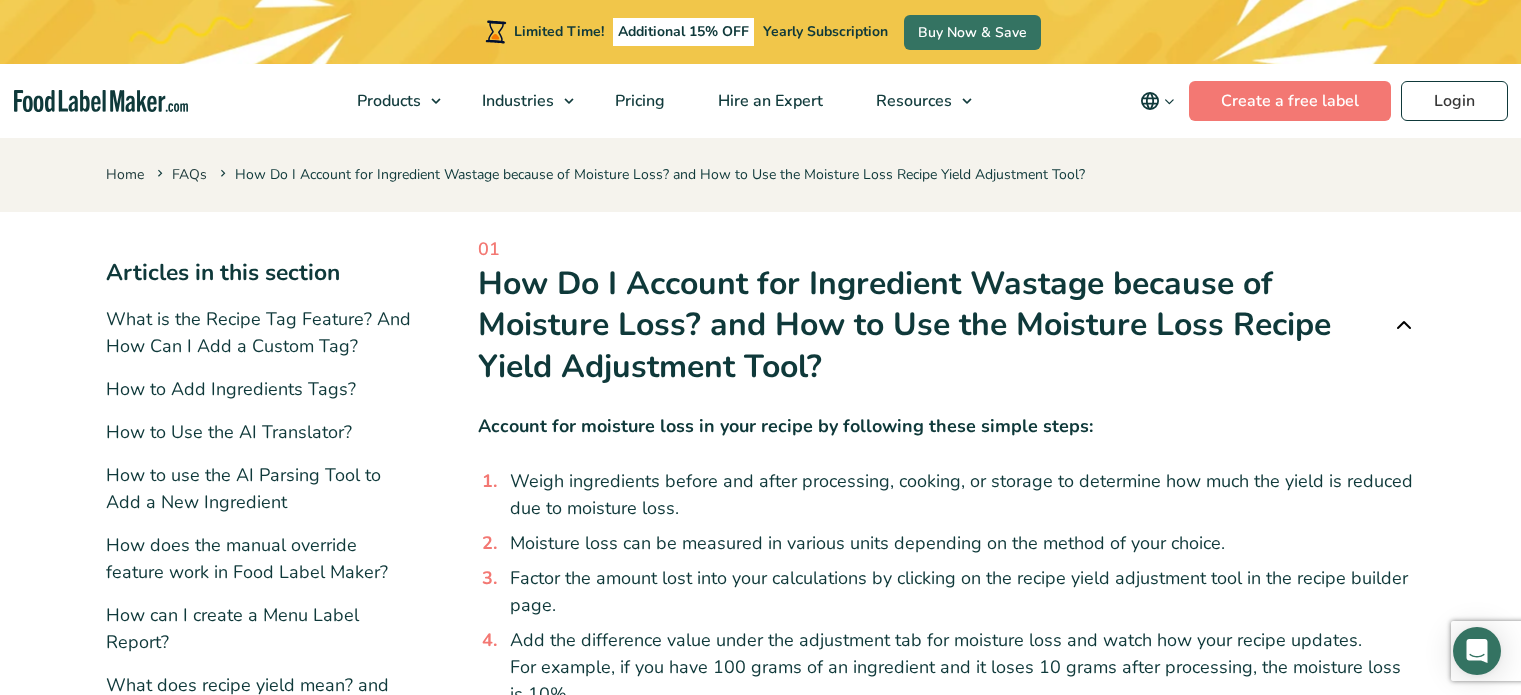 scroll, scrollTop: 0, scrollLeft: 0, axis: both 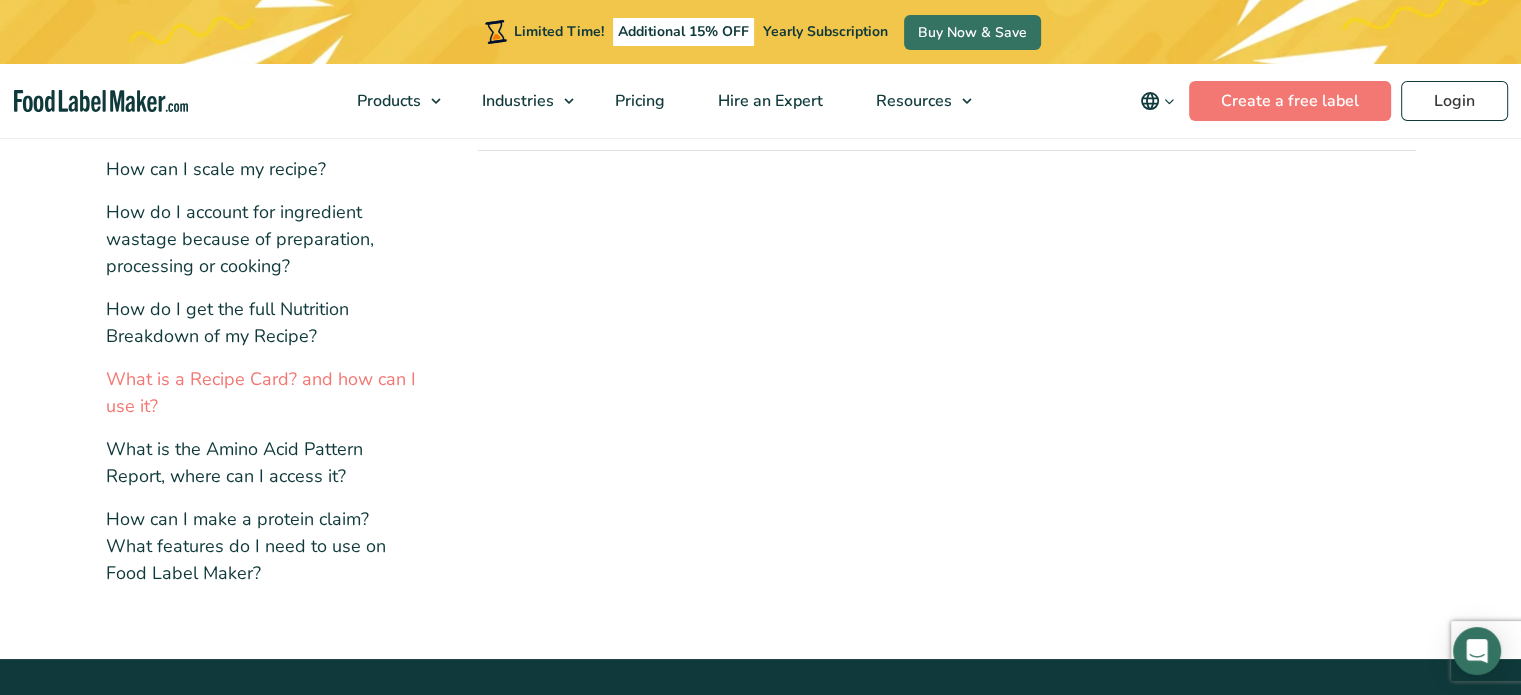 click on "What is a Recipe Card? and how can I use it?" at bounding box center (261, 392) 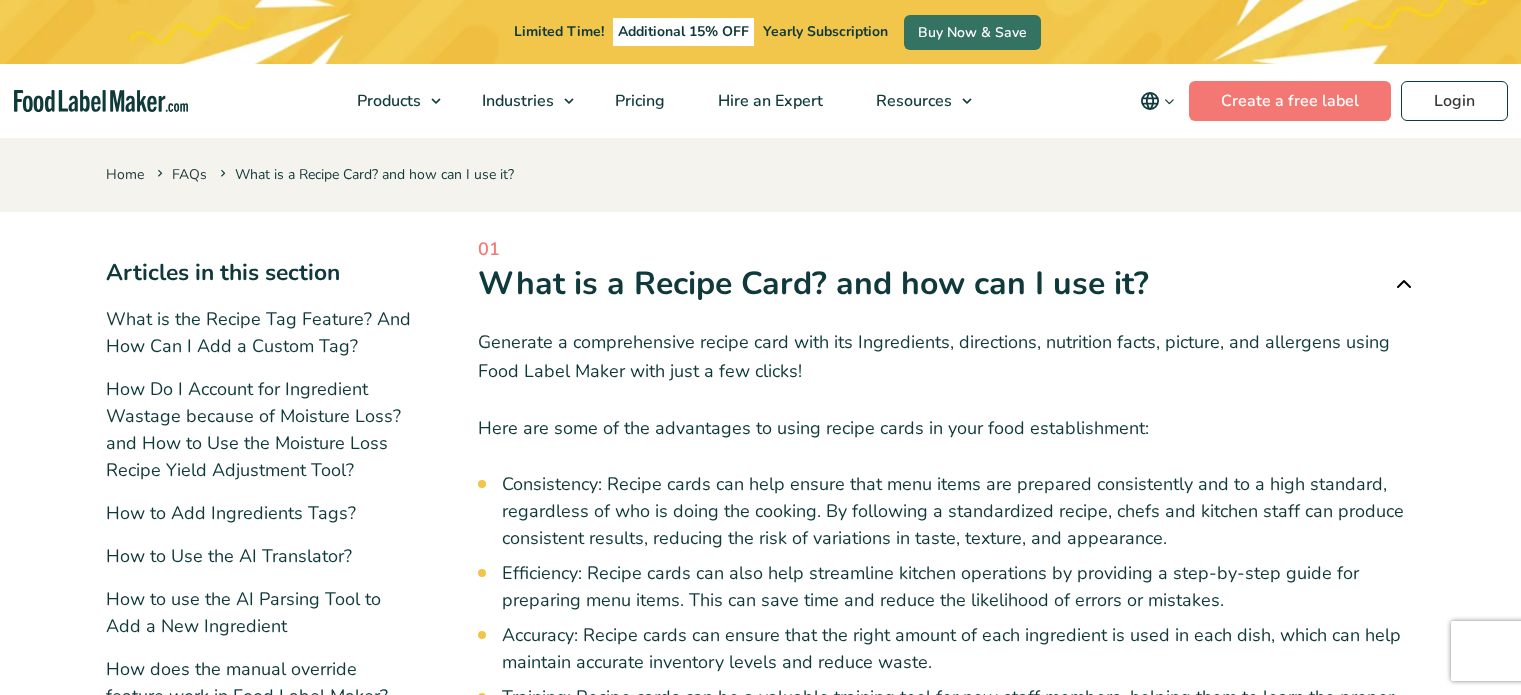 scroll, scrollTop: 0, scrollLeft: 0, axis: both 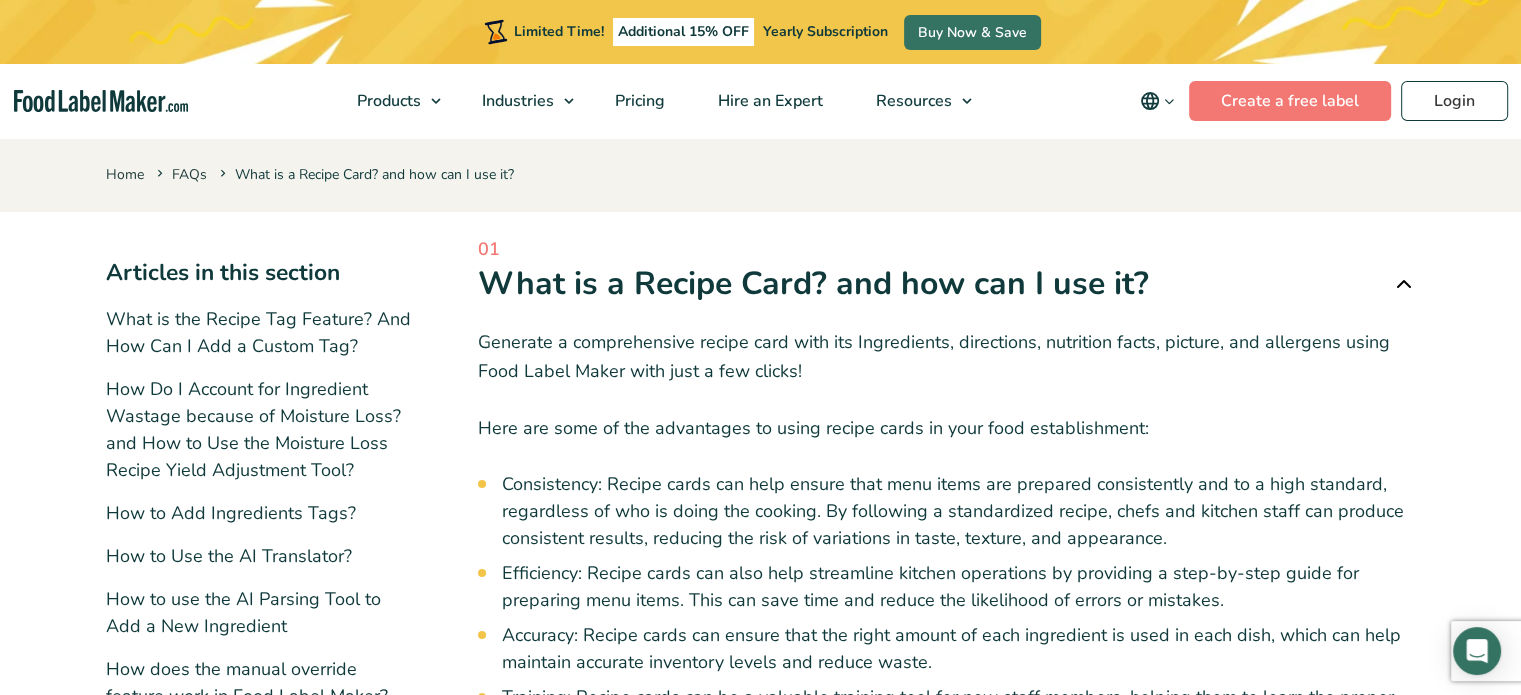 click on "How Do I Account for Ingredient Wastage because of Moisture Loss? and How to Use the Moisture Loss Recipe Yield Adjustment Tool?" at bounding box center (253, 429) 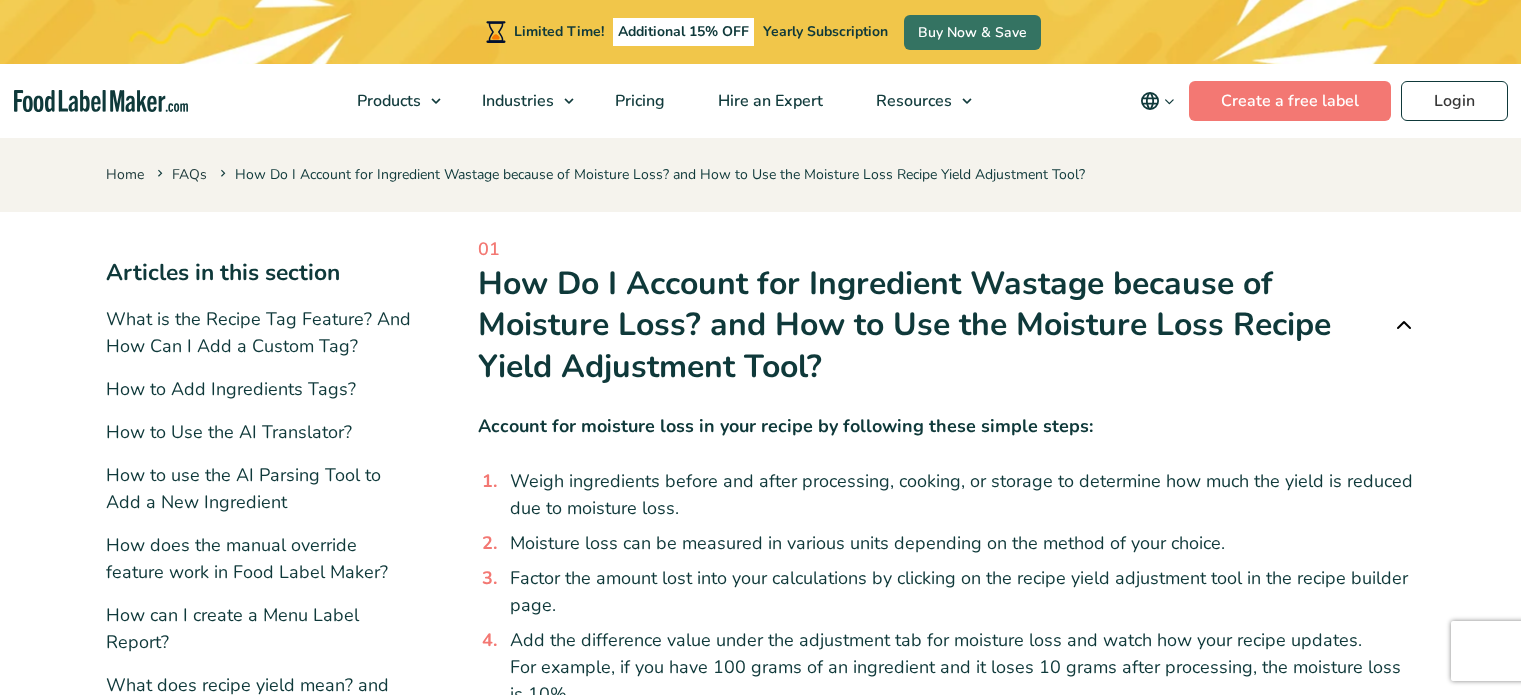 scroll, scrollTop: 0, scrollLeft: 0, axis: both 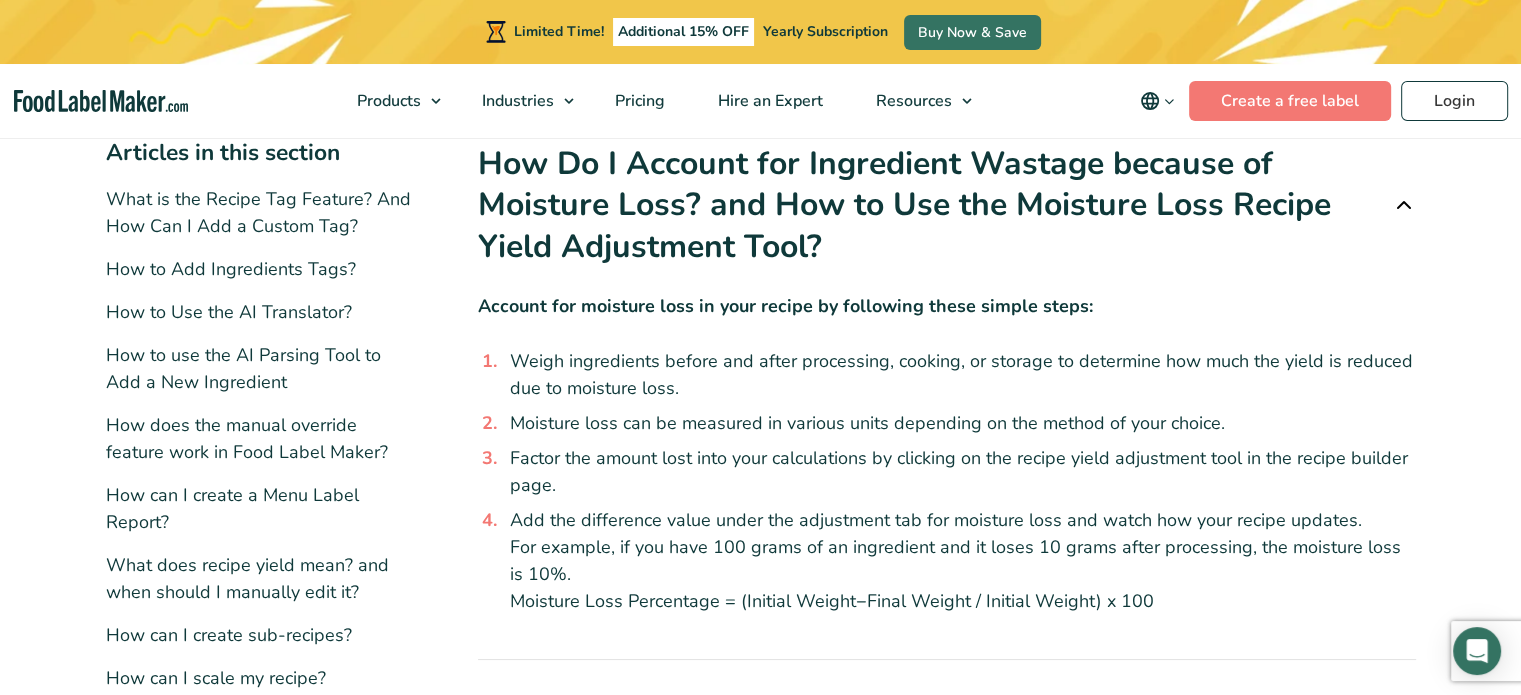 click on "Weigh ingredients before and after processing, cooking, or storage to determine how much the yield is reduced due to moisture loss." at bounding box center (959, 375) 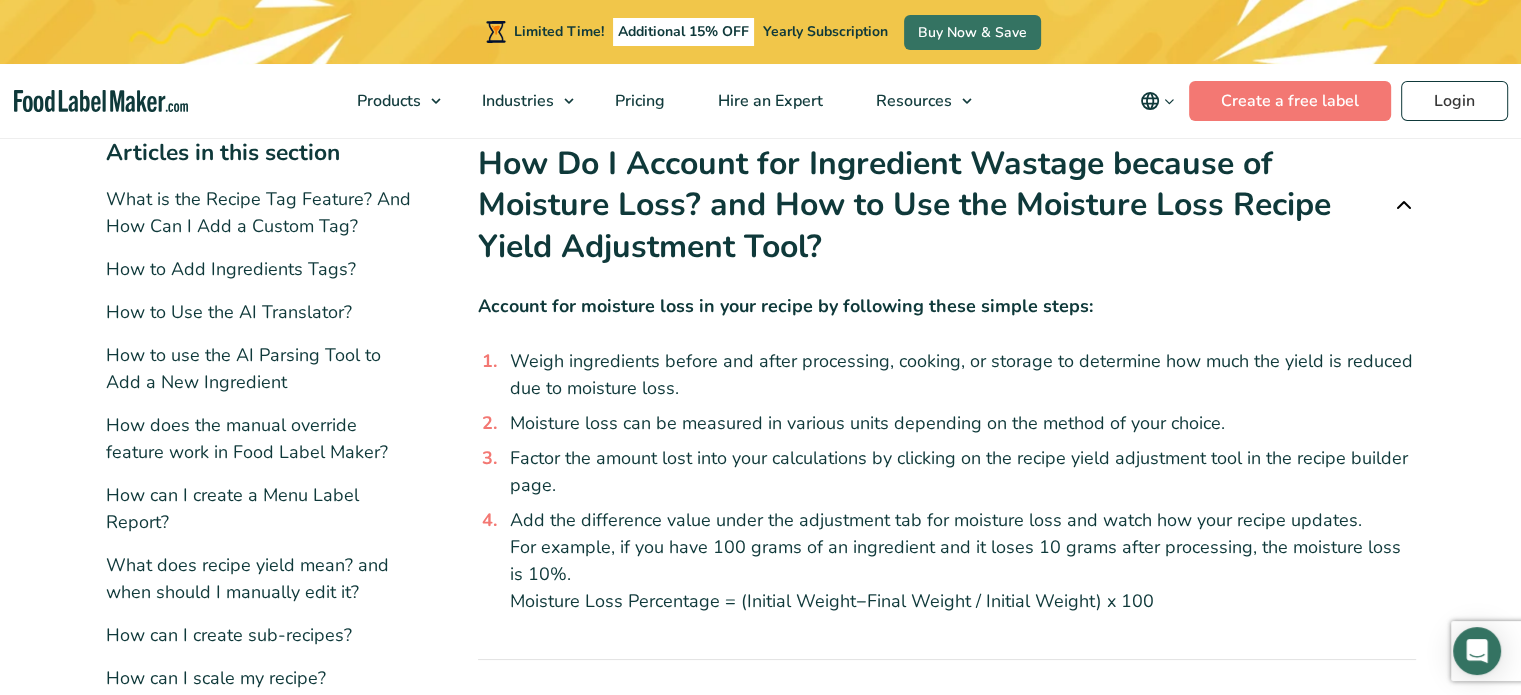 click on "Weigh ingredients before and after processing, cooking, or storage to determine how much the yield is reduced due to moisture loss.
Moisture loss can be measured in various units depending on the method of your choice.
Factor the amount lost into your calculations by clicking on the recipe yield adjustment tool in the recipe builder page.
Add the difference value under the adjustment tab for moisture loss and watch how your recipe updates. For example, if you have 100 grams of an ingredient and it loses 10 grams after processing, the moisture loss is 10%. Moisture Loss Percentage = (Initial Weight−Final Weight / Initial Weight) x 100" at bounding box center [959, 481] 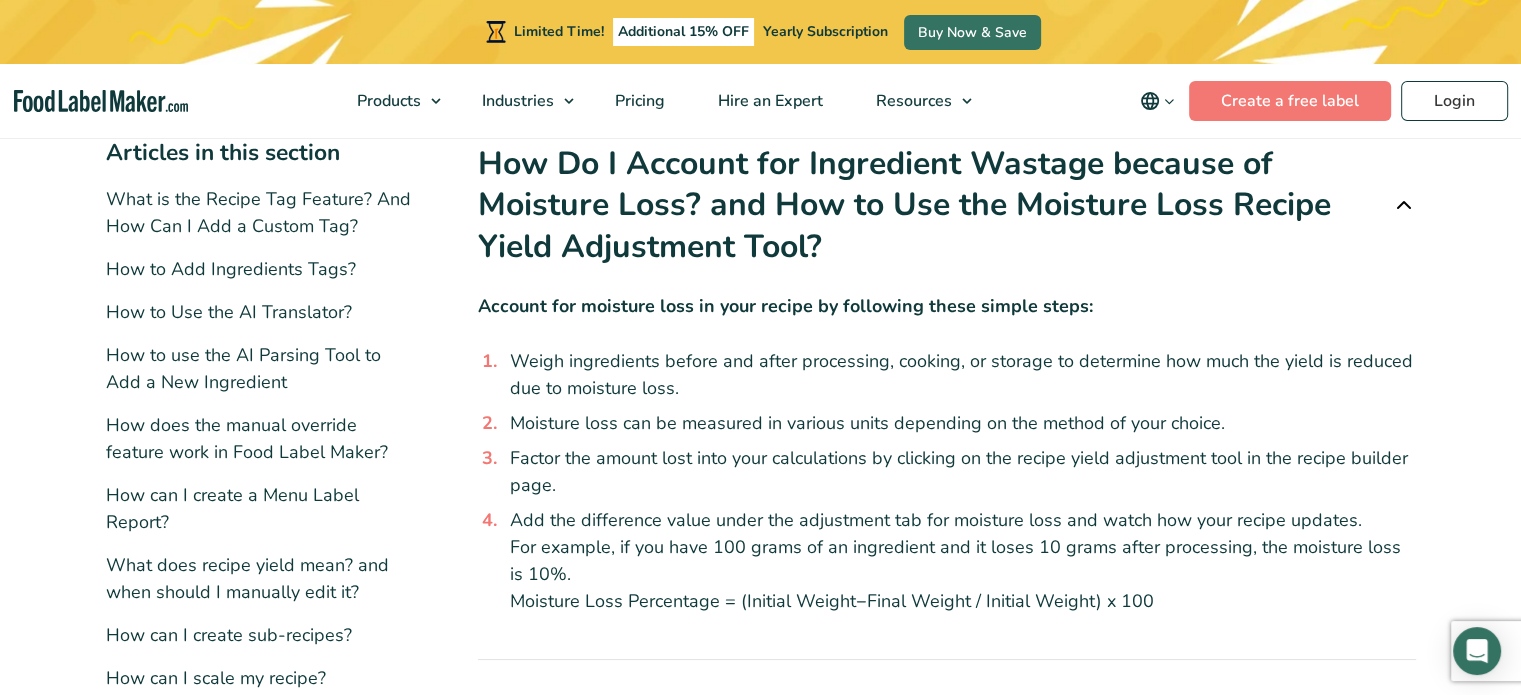 click on "Articles in this section
What is the Recipe Tag Feature? And How Can I Add a Custom Tag?
How to Add Ingredients Tags?
How to Use the AI Translator?
01" at bounding box center (761, 612) 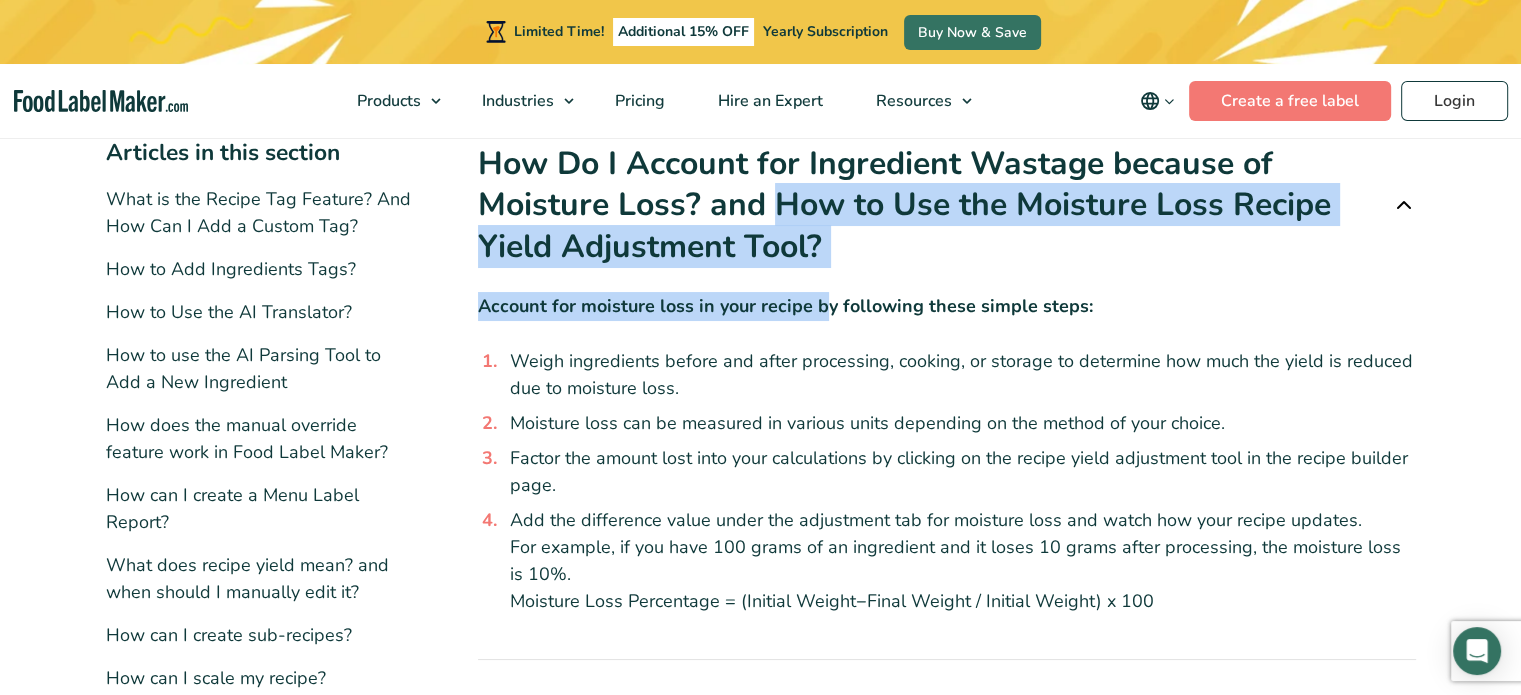 drag, startPoint x: 823, startPoint y: 285, endPoint x: 771, endPoint y: 207, distance: 93.74433 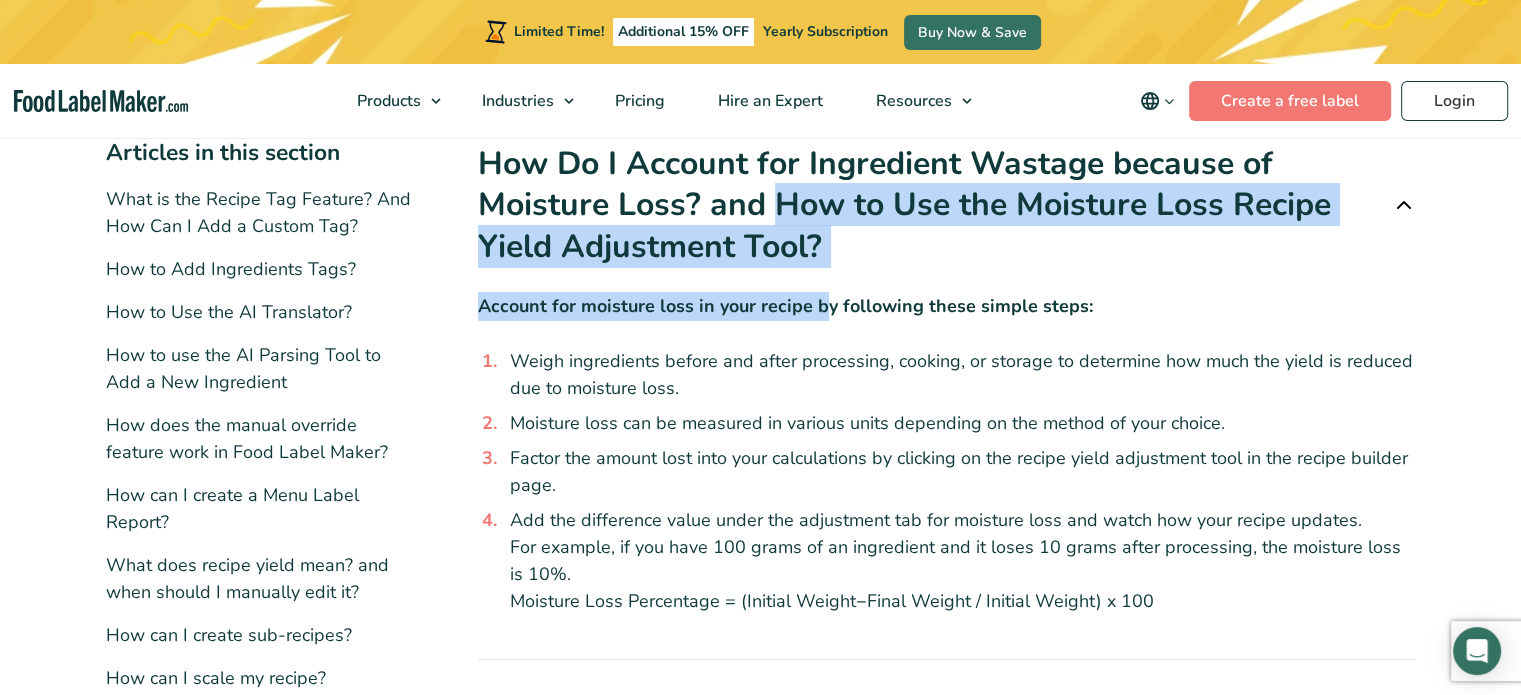 copy on "How to Use the Moisture Loss Recipe Yield Adjustment Tool?
Account for moisture loss in your recipe b" 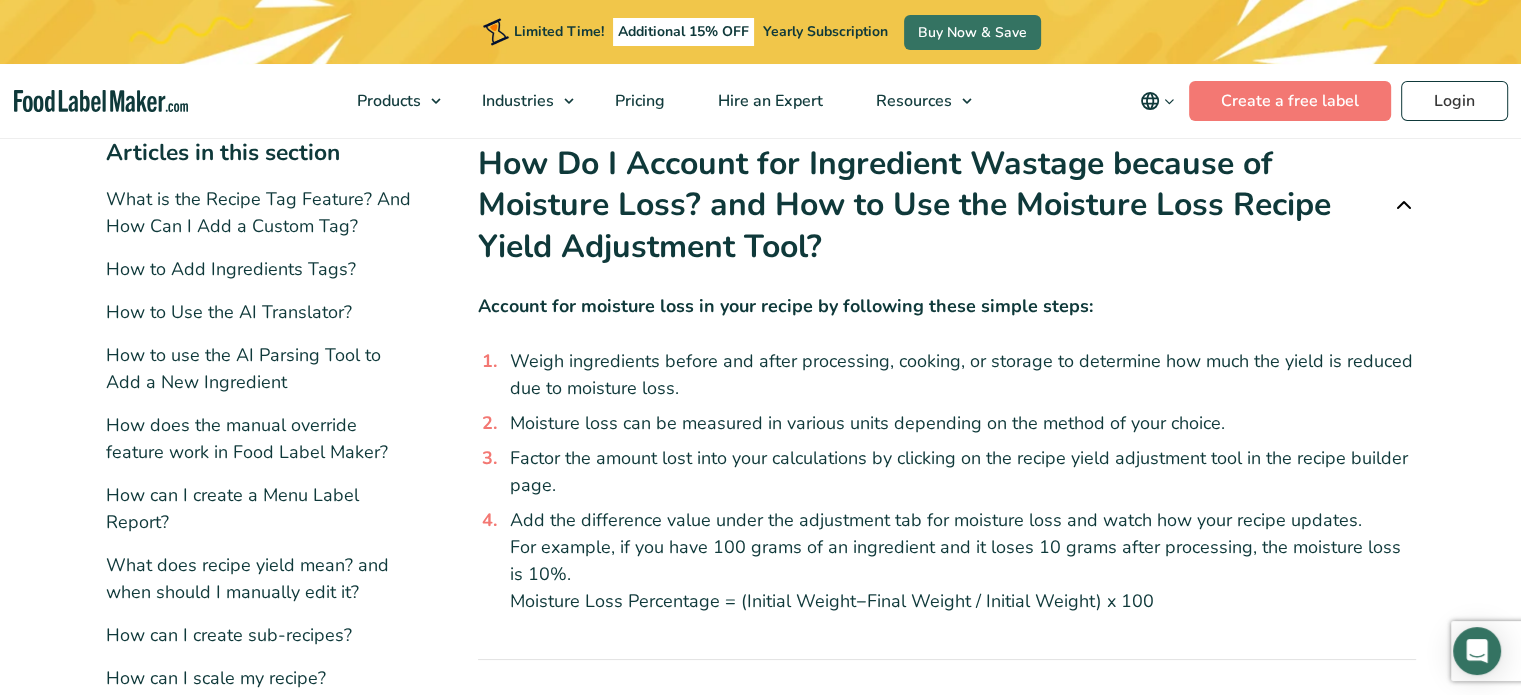 click on "Add the difference value under the adjustment tab for moisture loss and watch how your recipe updates. For example, if you have 100 grams of an ingredient and it loses 10 grams after processing, the moisture loss is 10%. Moisture Loss Percentage = (Initial Weight−Final Weight / Initial Weight) x 100" at bounding box center [959, 561] 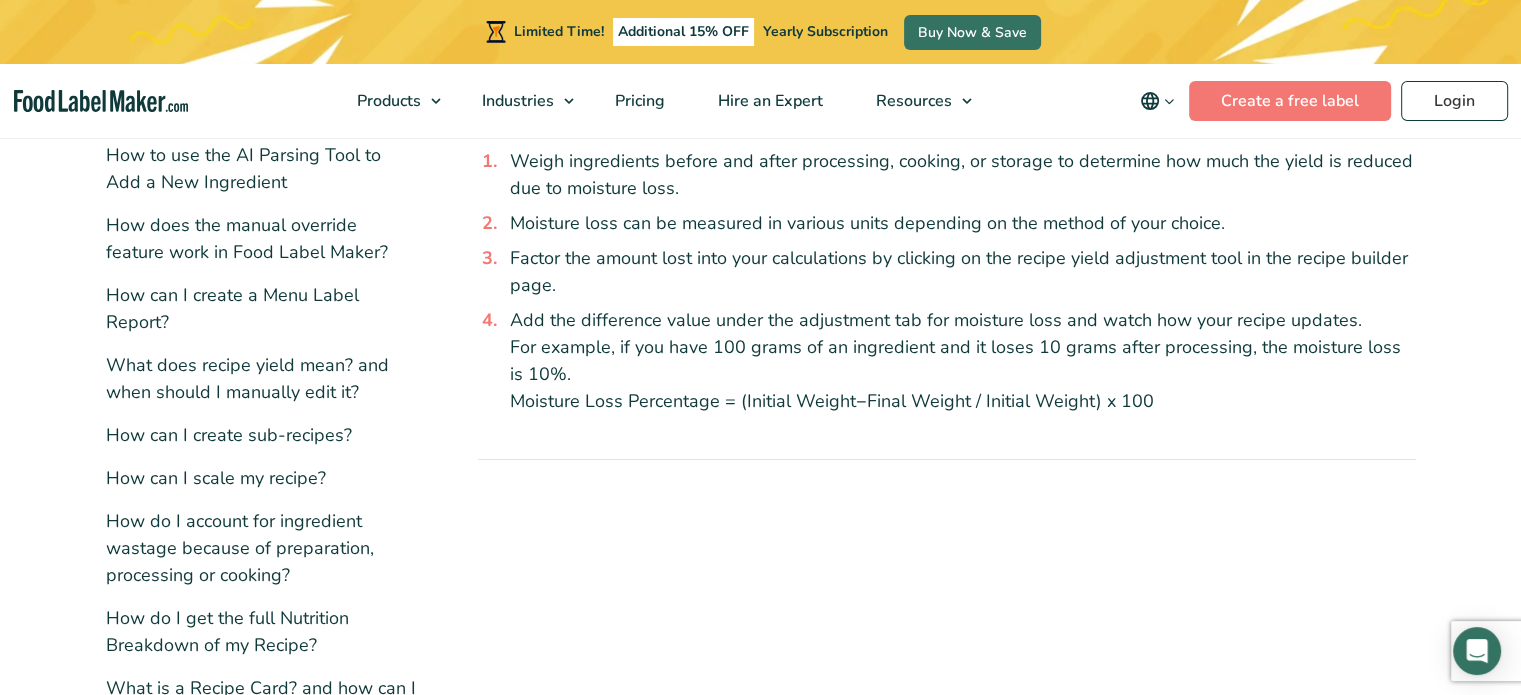 scroll, scrollTop: 400, scrollLeft: 0, axis: vertical 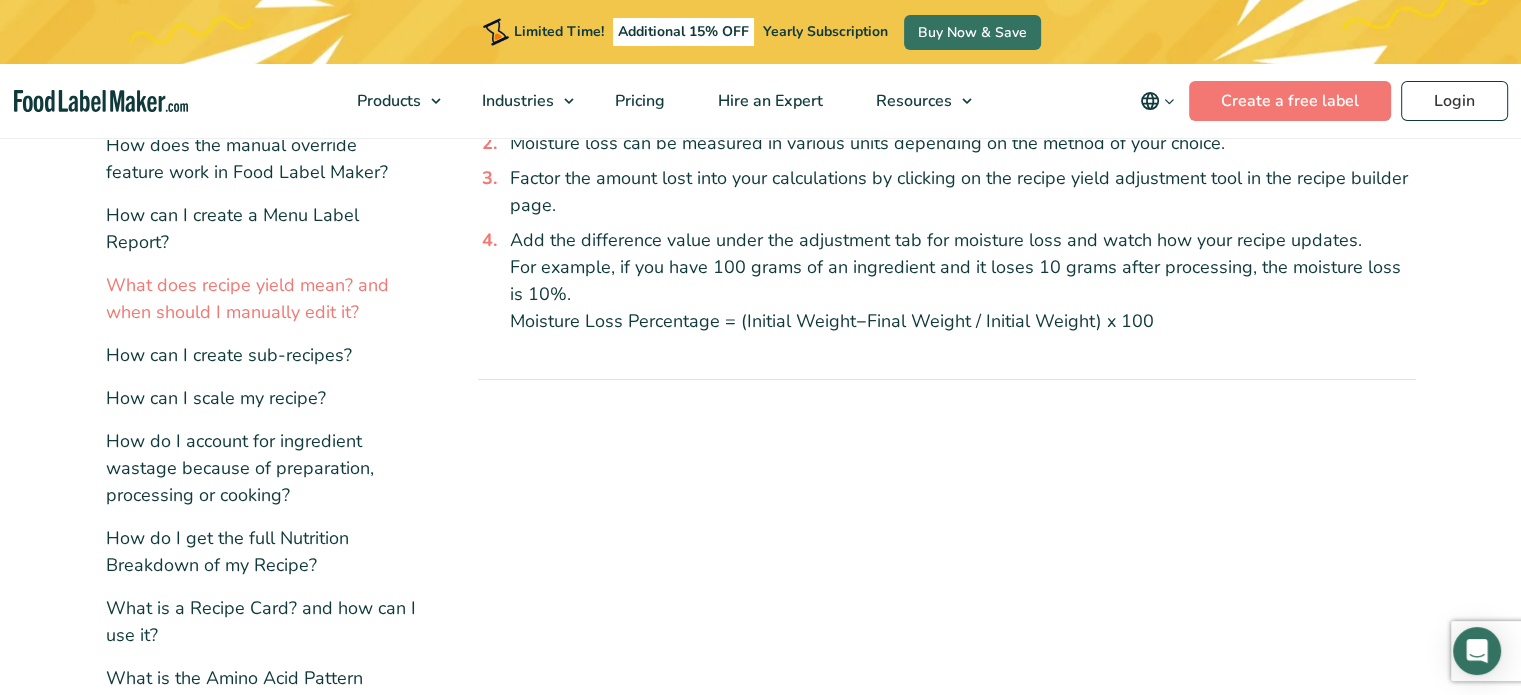 click on "What does recipe yield mean? and when should I manually edit it?" at bounding box center (247, 298) 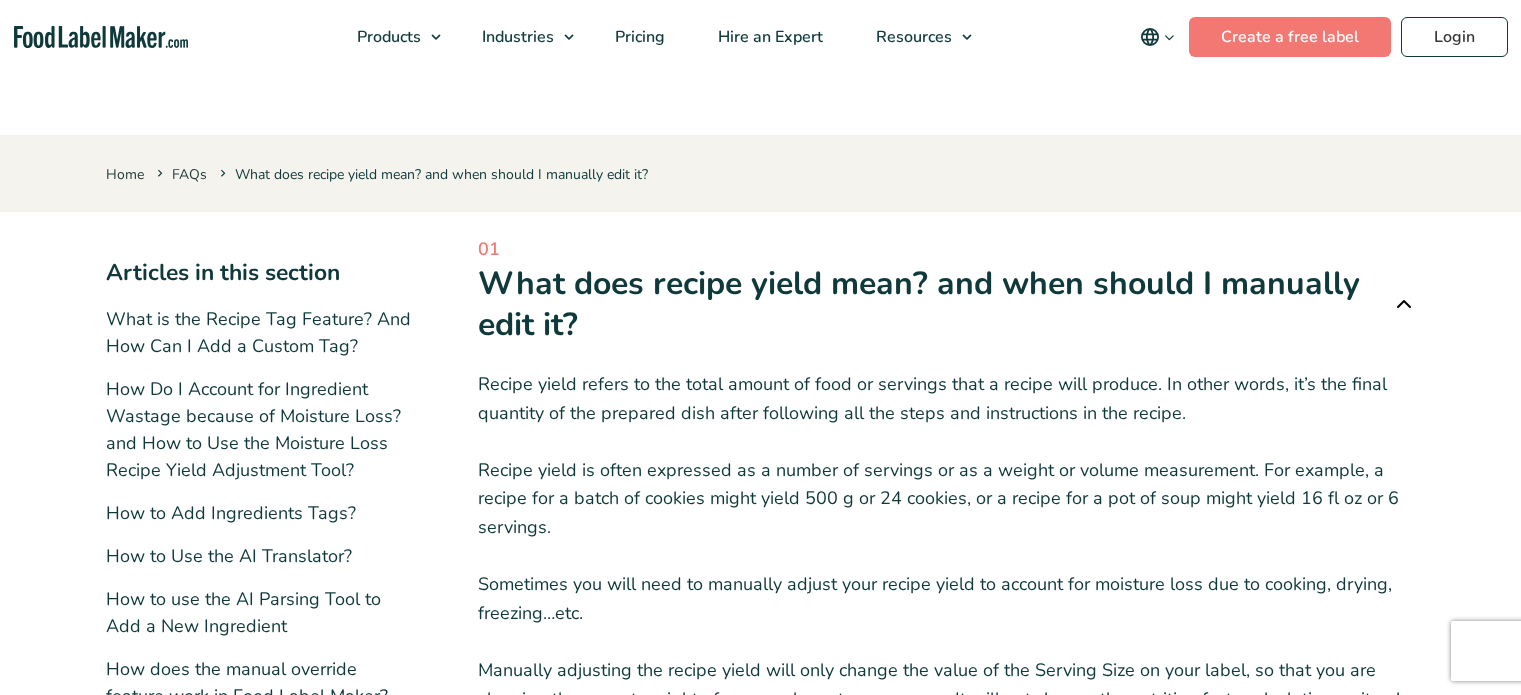 scroll, scrollTop: 0, scrollLeft: 0, axis: both 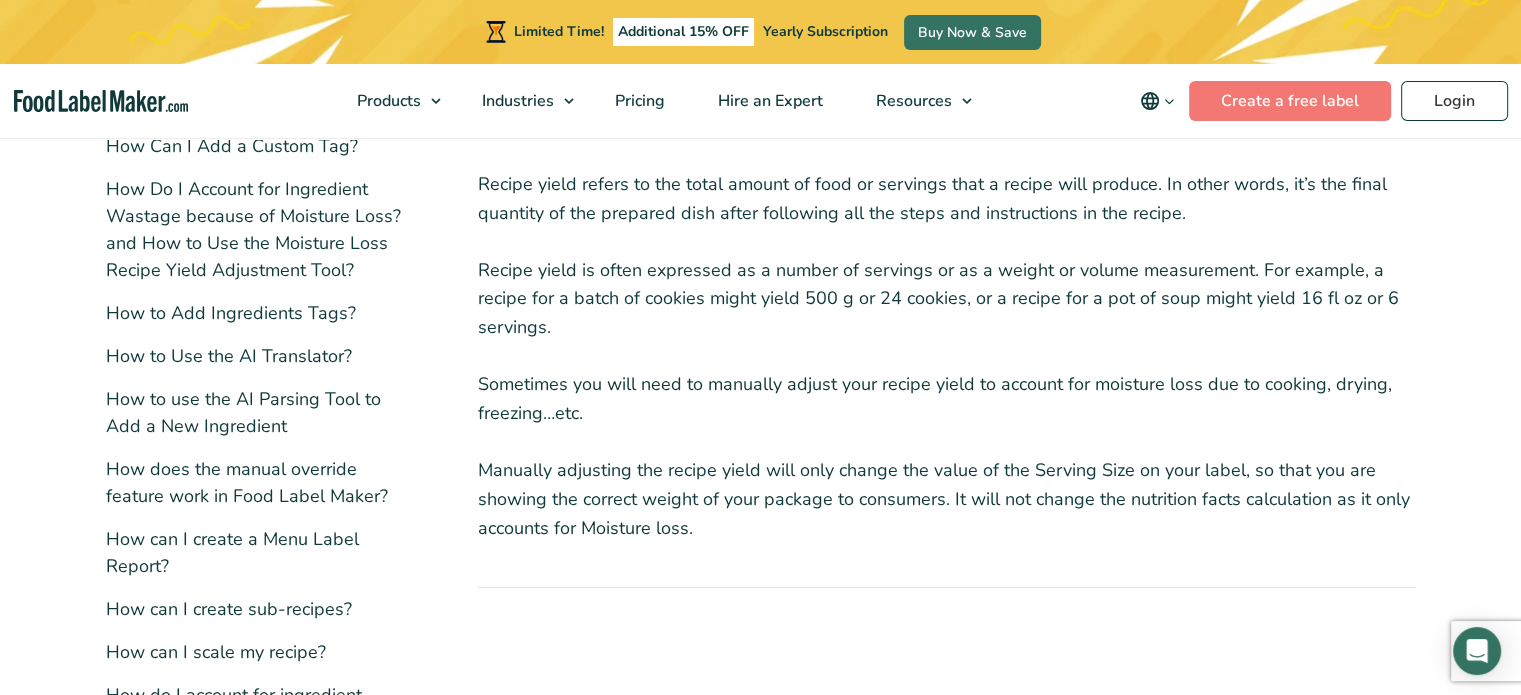 click on "Sometimes you will need to manually adjust your recipe yield to account for moisture loss due to cooking, drying, freezing…etc. Manually adjusting the recipe yield will only change the value of the Serving Size on your label, so that you are showing the correct weight of your package to consumers. It will not change the nutrition facts calculation as it only accounts for Moisture loss." at bounding box center [947, 456] 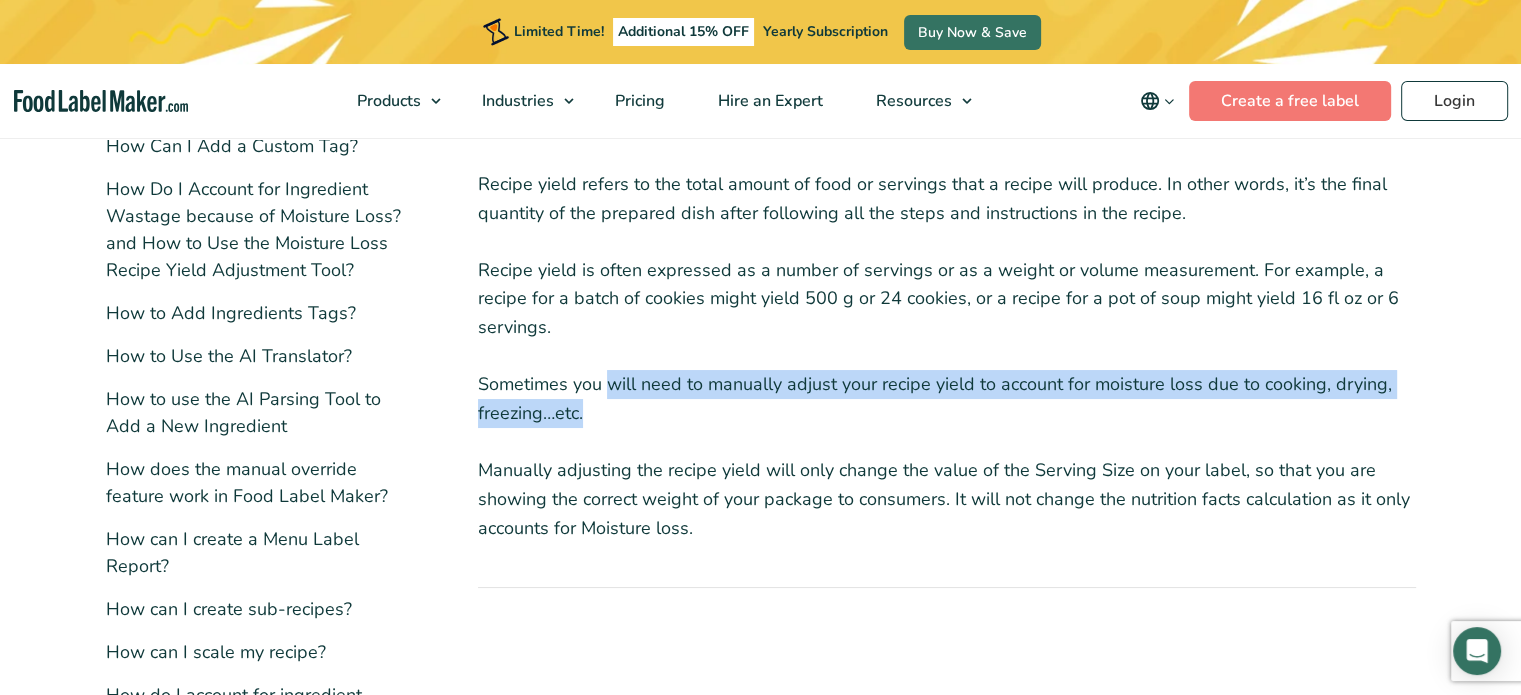 drag, startPoint x: 611, startPoint y: 389, endPoint x: 654, endPoint y: 371, distance: 46.615448 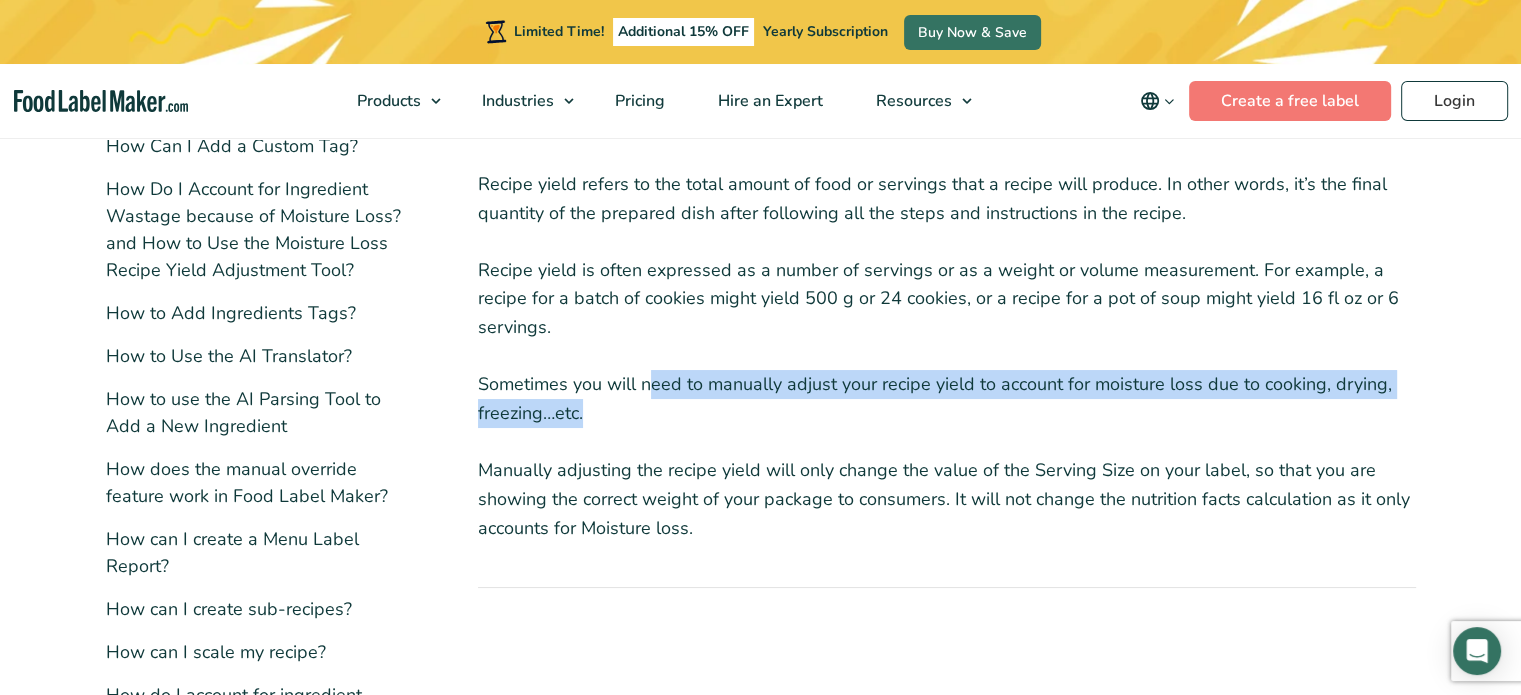 drag, startPoint x: 648, startPoint y: 386, endPoint x: 666, endPoint y: 415, distance: 34.132095 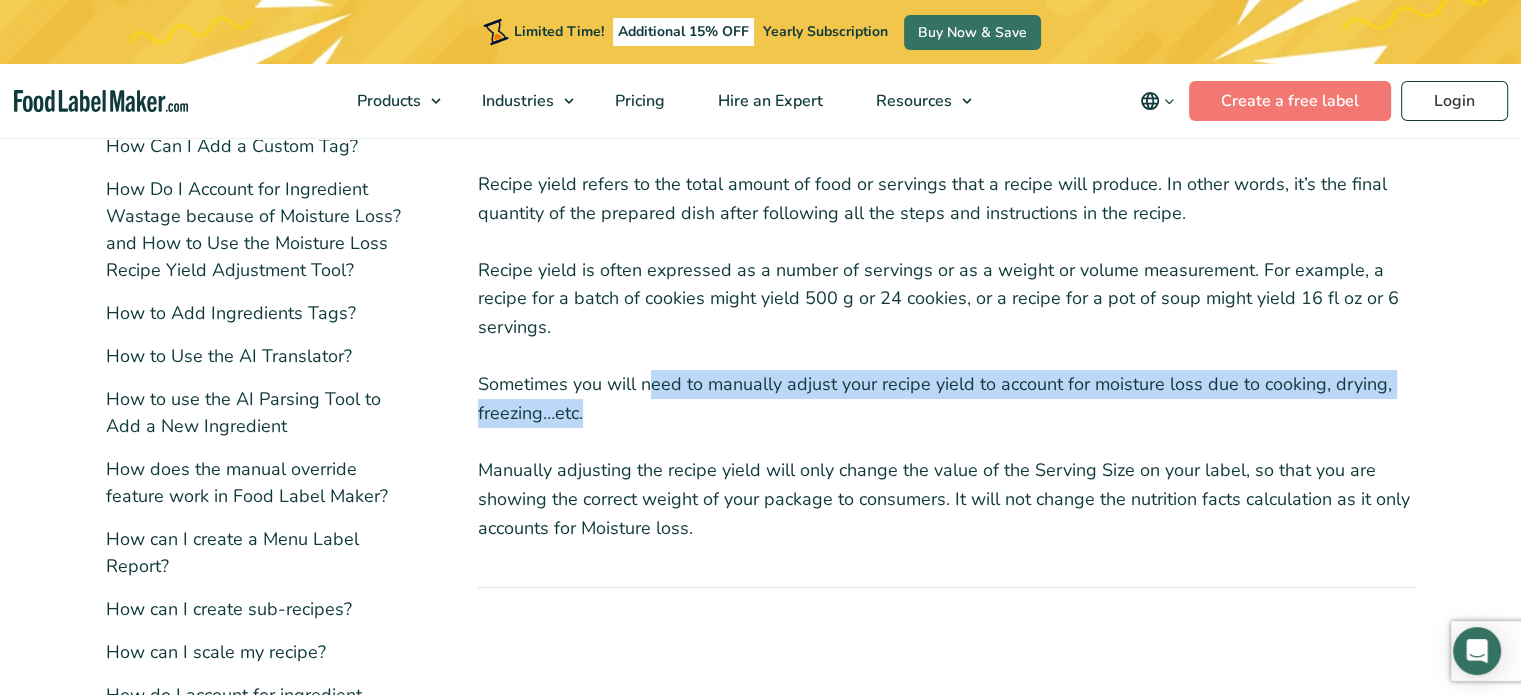 click on "Sometimes you will need to manually adjust your recipe yield to account for moisture loss due to cooking, drying, freezing…etc. Manually adjusting the recipe yield will only change the value of the Serving Size on your label, so that you are showing the correct weight of your package to consumers. It will not change the nutrition facts calculation as it only accounts for Moisture loss." at bounding box center (947, 456) 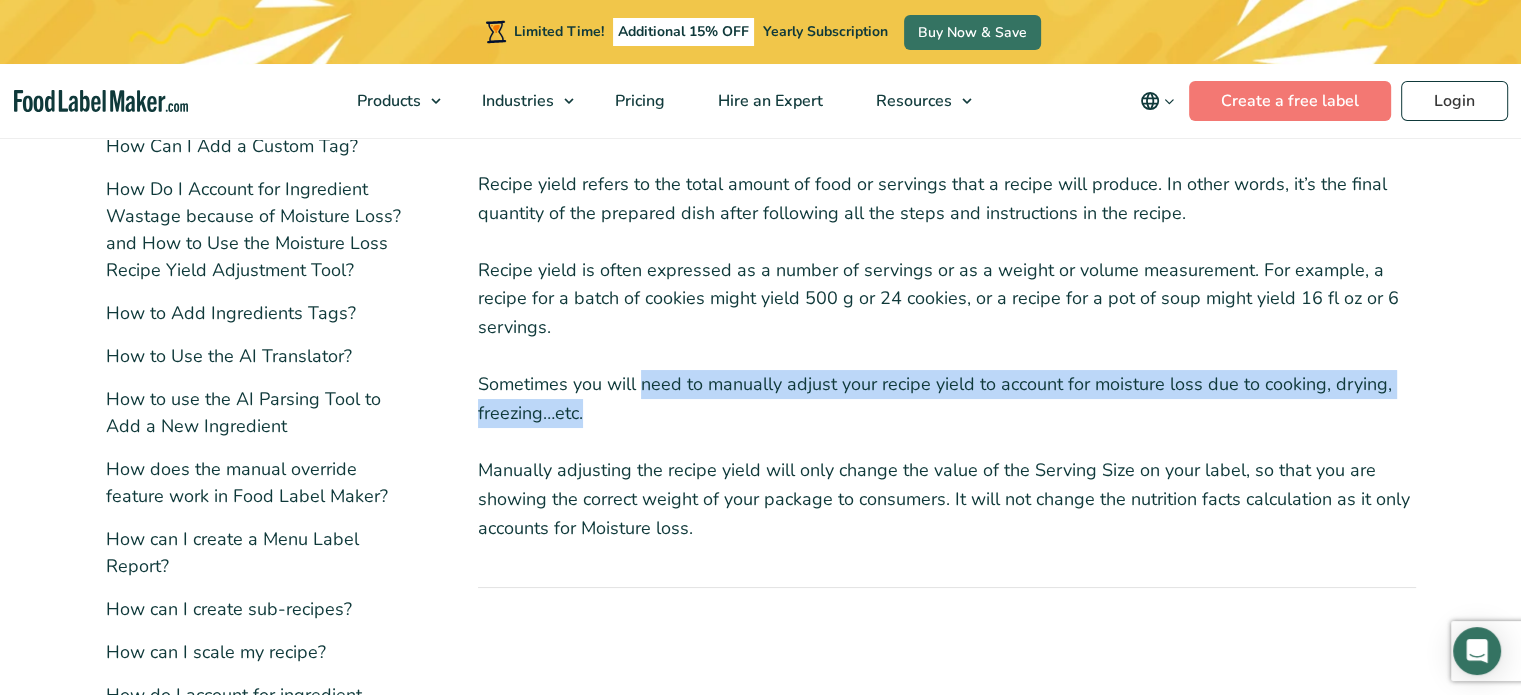 drag, startPoint x: 644, startPoint y: 386, endPoint x: 662, endPoint y: 414, distance: 33.286633 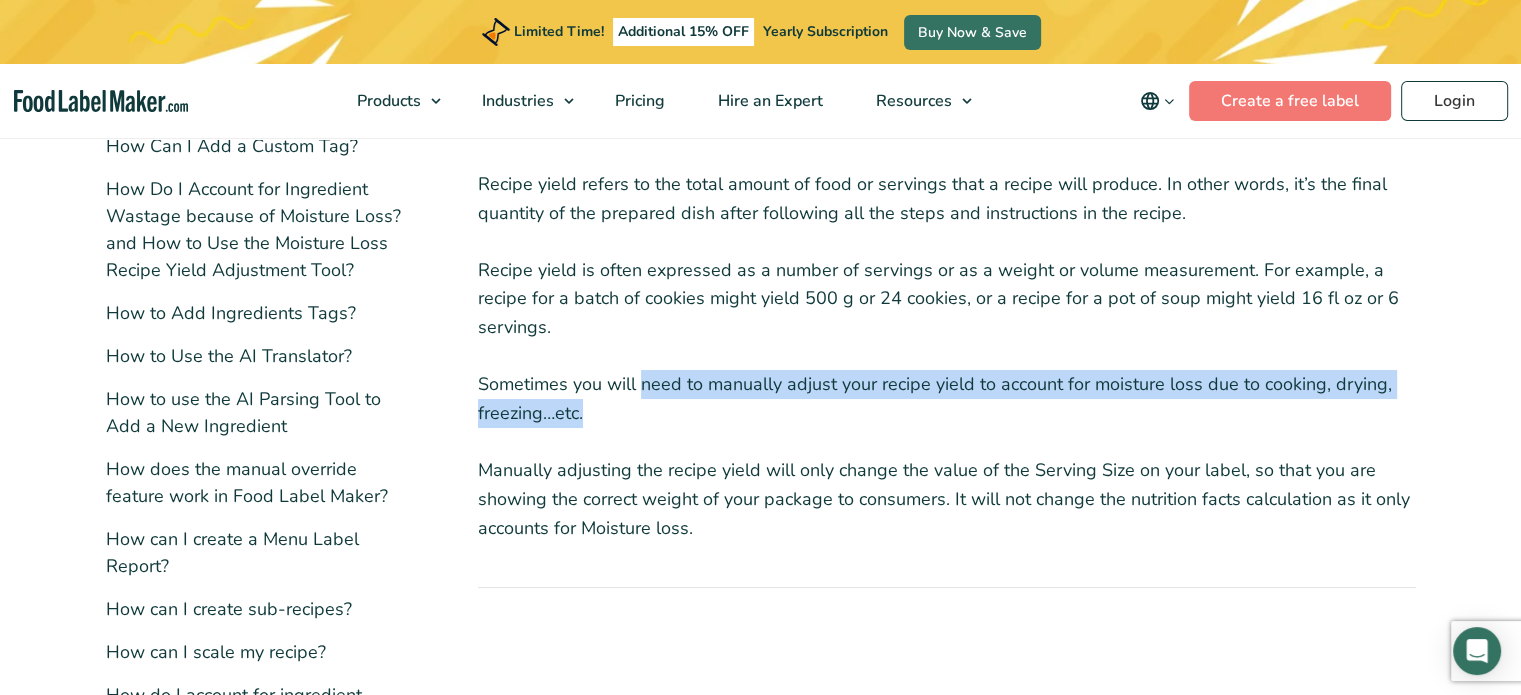 copy on "need to manually adjust your recipe yield to account for moisture loss due to cooking, drying, freezing…etc." 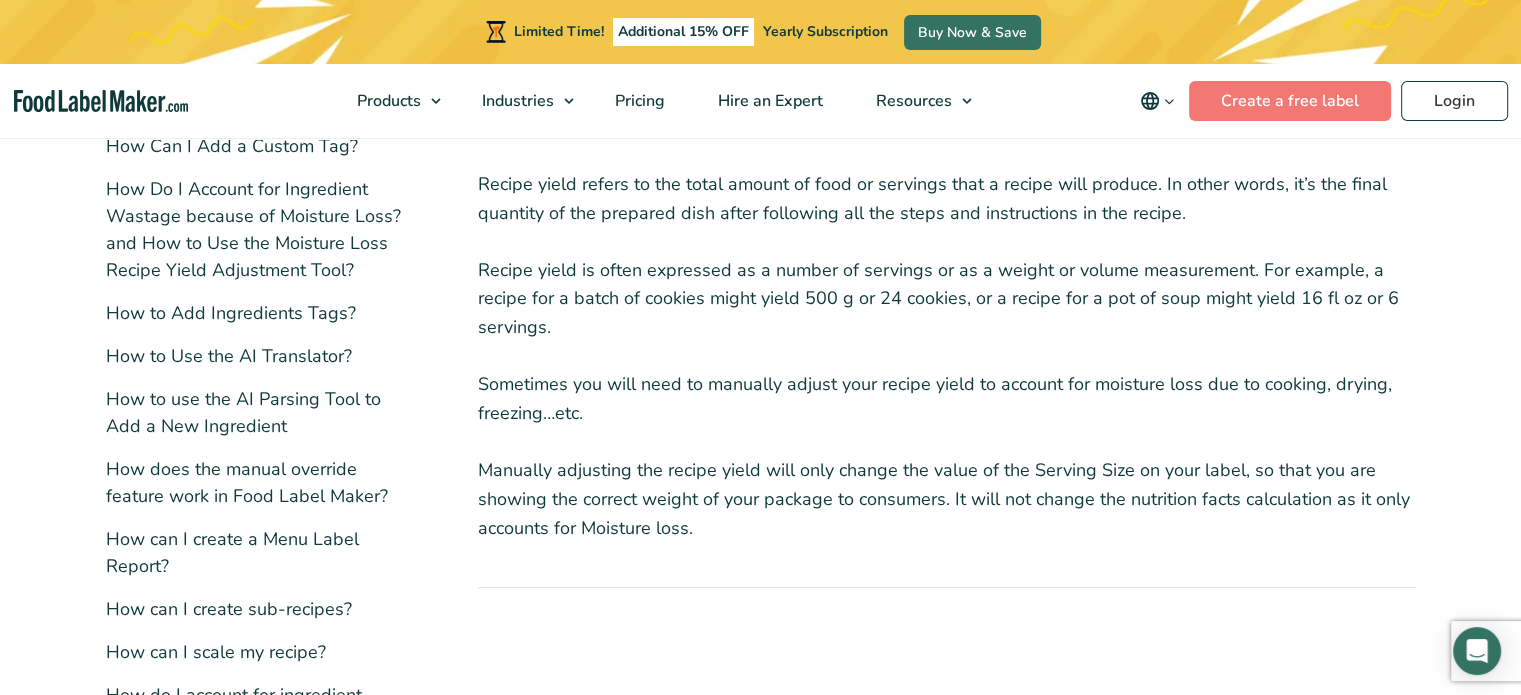 click on "Recipe yield is often expressed as a number of servings or as a weight or volume measurement. For example, a recipe for a batch of cookies might yield 500 g or 24 cookies, or a recipe for a pot of soup might yield 16 fl oz or 6 servings." at bounding box center (947, 299) 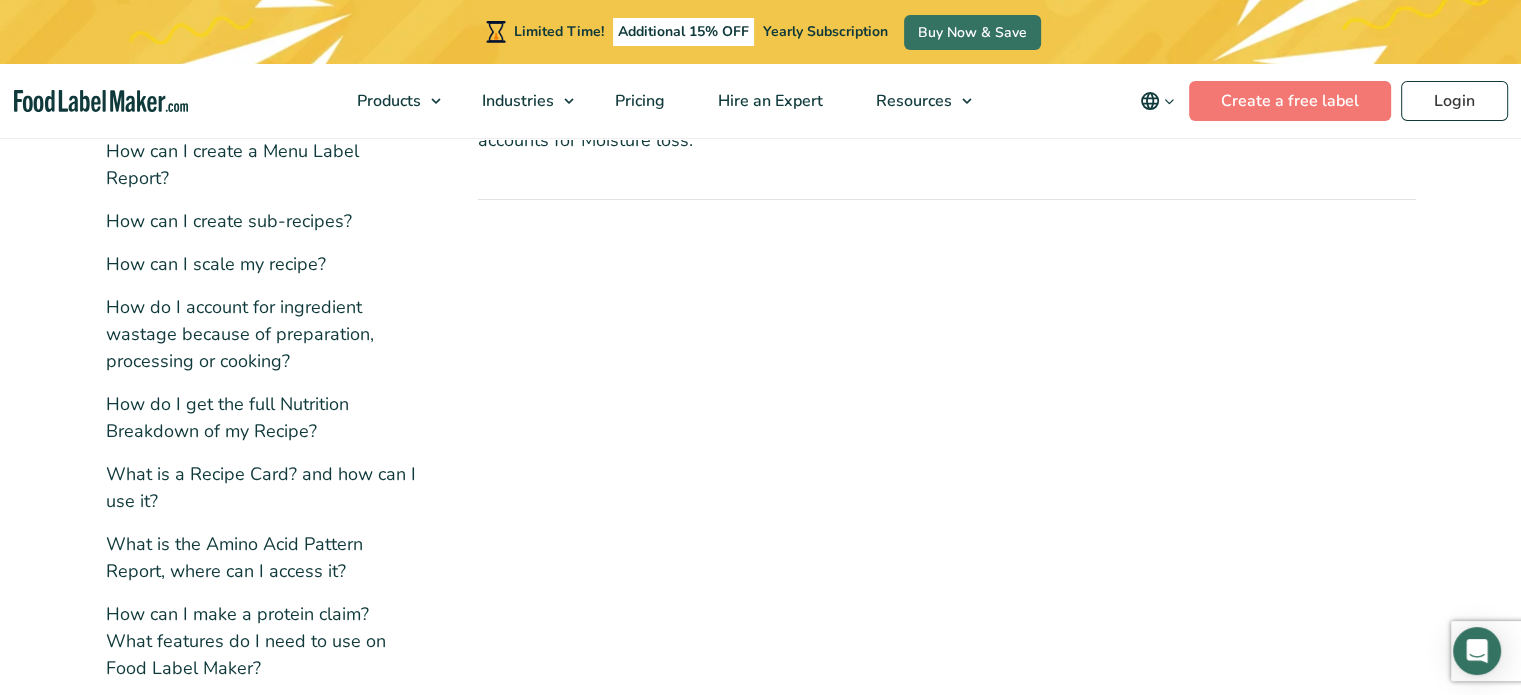 scroll, scrollTop: 590, scrollLeft: 0, axis: vertical 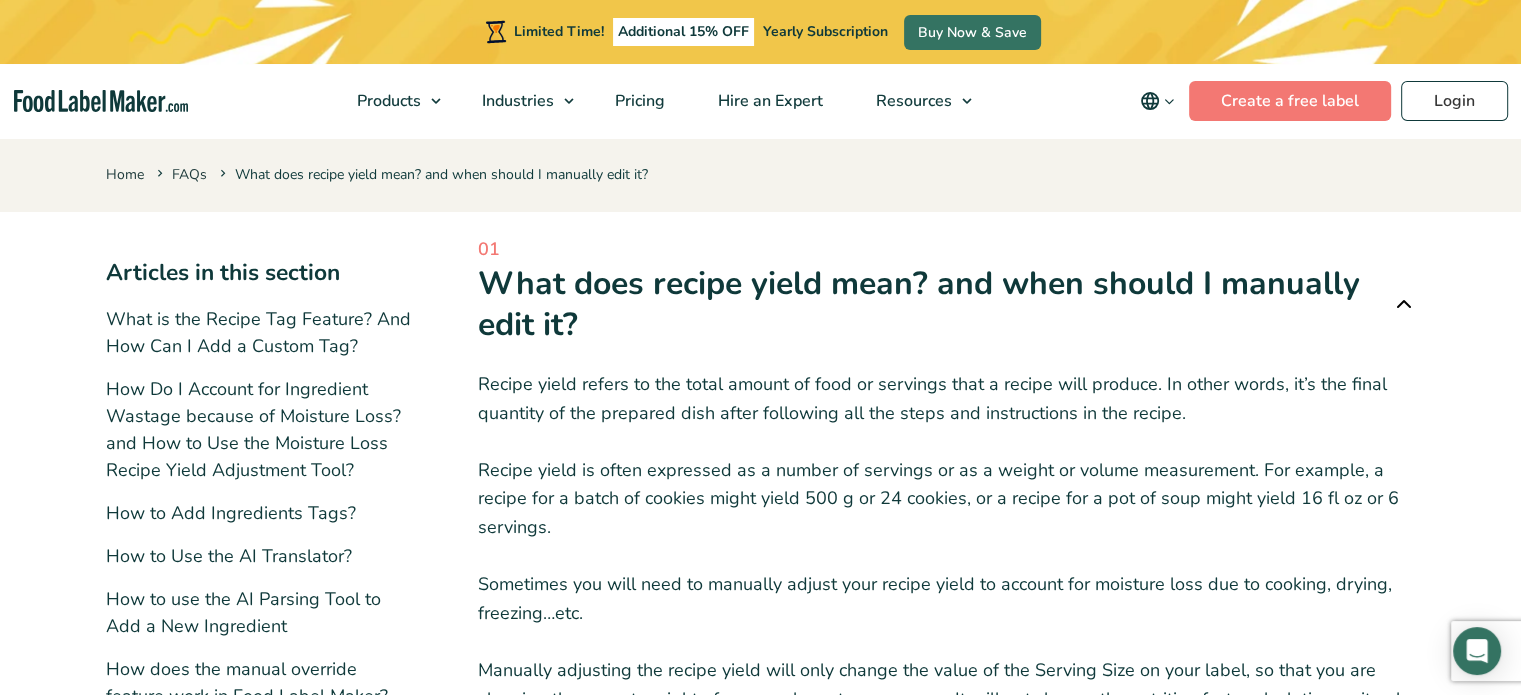 click on "Products
Food Nutrition Labelling
Supplements Formulation & Labelling
Industries
Food Manufacturers
Hospitality & Hotels
Supplement Manufacturers
Meal Plan
Restaurants and Food Service
Hospitals & Healthcare
Pricing
Hire an Expert
Resources
Blog
Regulatory Hub
Help Center
FAQ
Video Tutorials
Success Stories
Terms & Conditions
Privacy Policy
English Español Français Deutsch
English Español Français Deutsch
Create a free label
Login" at bounding box center [760, 101] 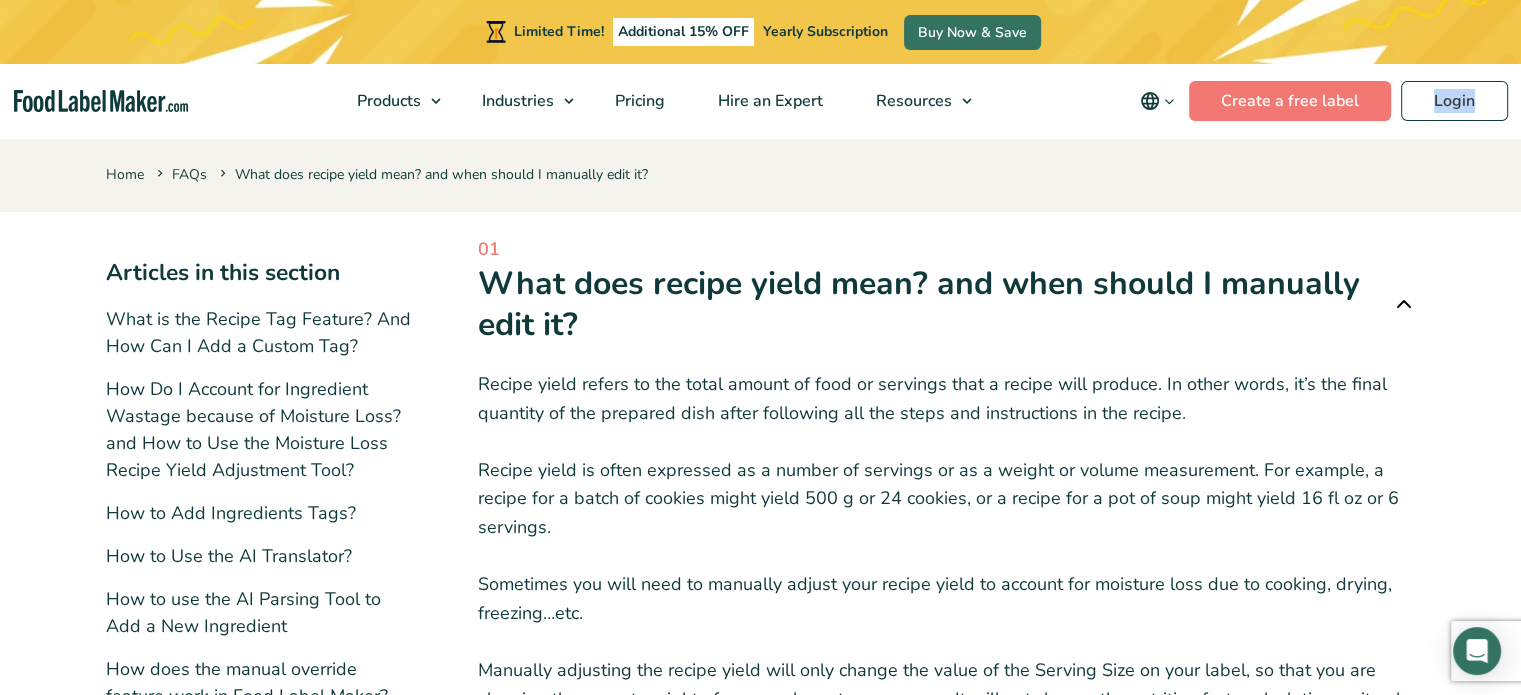 click on "Products
Food Nutrition Labelling
Supplements Formulation & Labelling
Industries
Food Manufacturers
Hospitality & Hotels
Supplement Manufacturers
Meal Plan
Restaurants and Food Service
Hospitals & Healthcare
Pricing
Hire an Expert
Resources
Blog
Regulatory Hub
Help Center
FAQ
Video Tutorials
Success Stories
Terms & Conditions
Privacy Policy
English Español Français Deutsch
English Español Français Deutsch
Create a free label
Login" at bounding box center (760, 101) 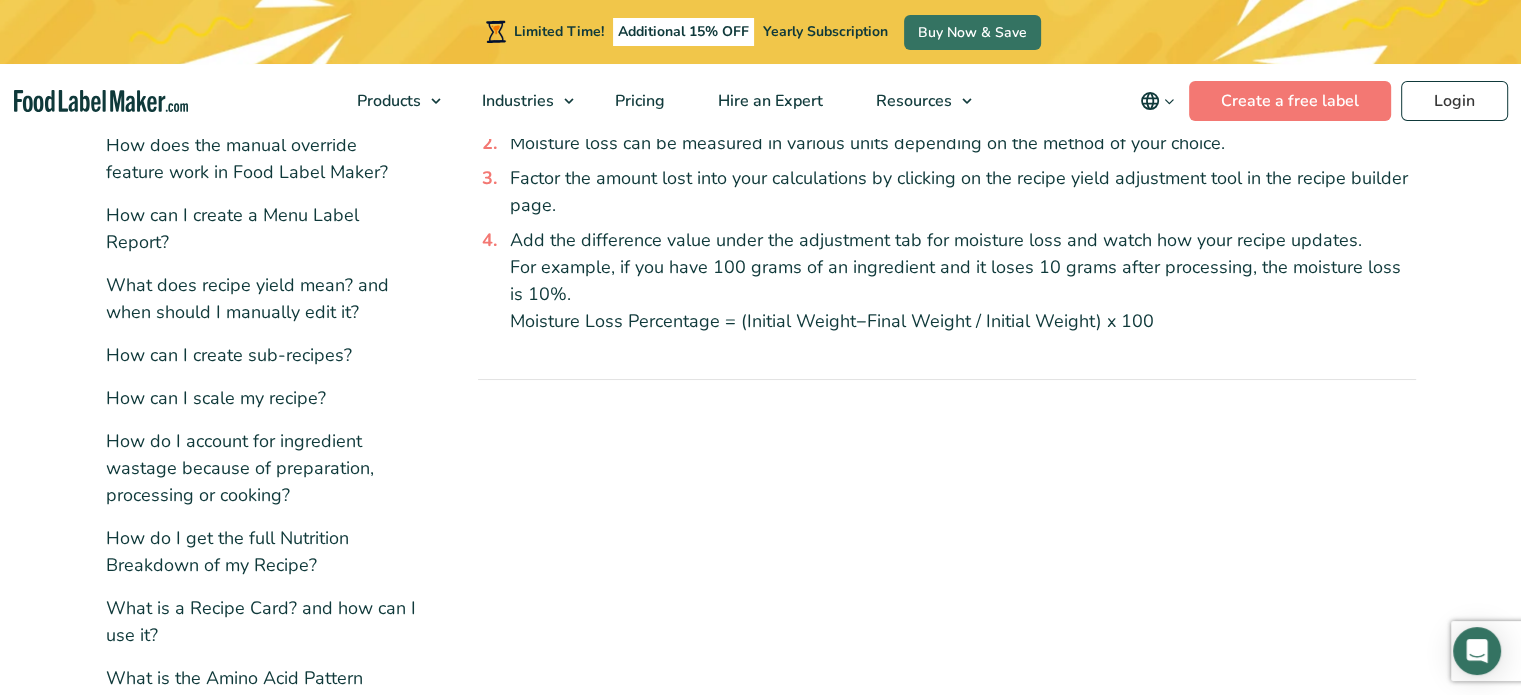 scroll, scrollTop: 400, scrollLeft: 0, axis: vertical 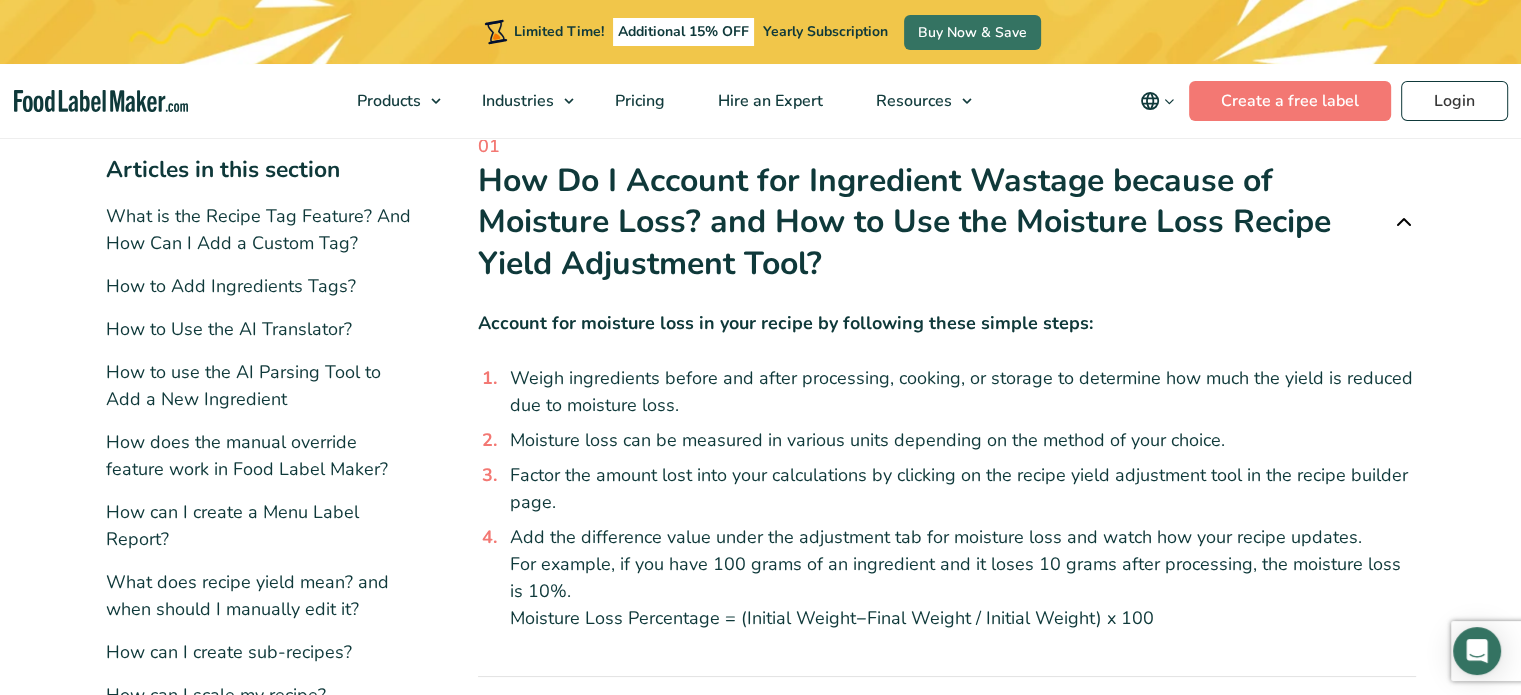 click on "Moisture loss can be measured in various units depending on the method of your choice." at bounding box center [959, 440] 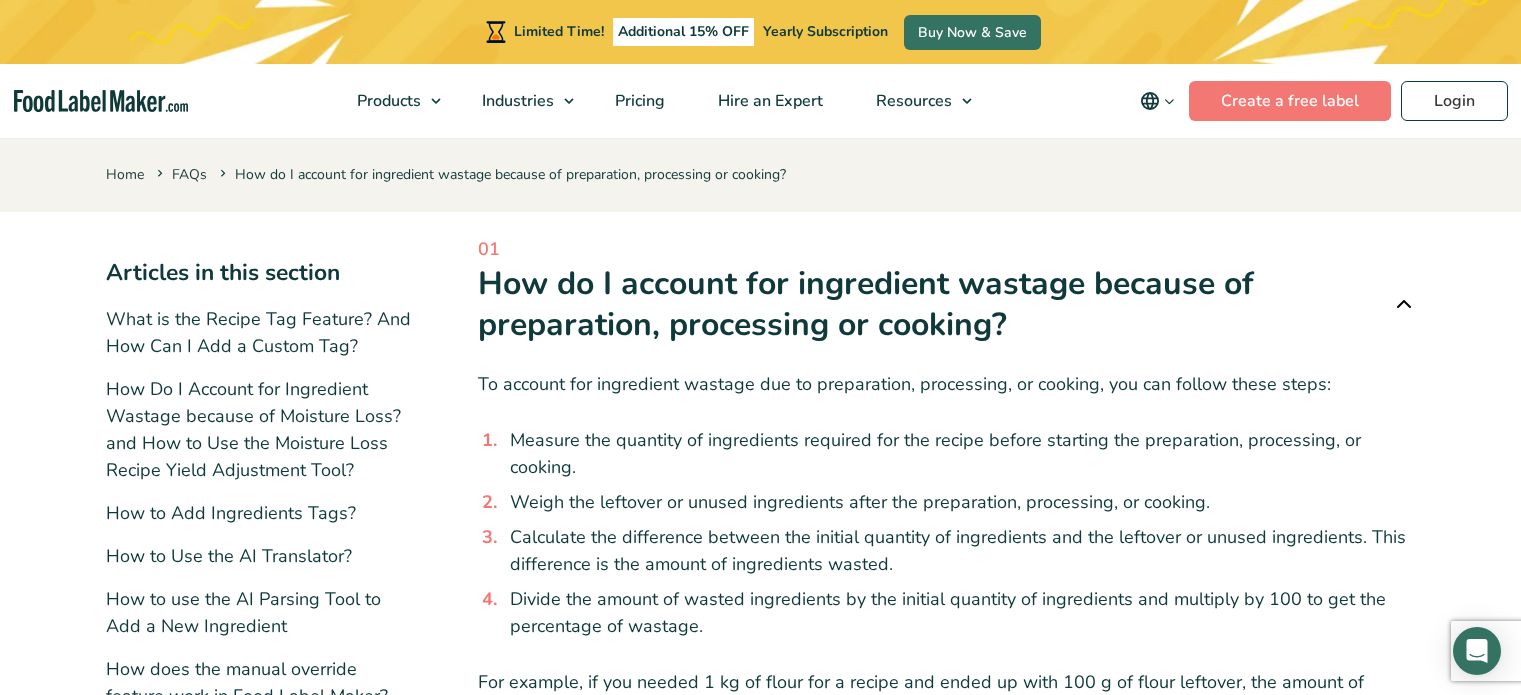 scroll, scrollTop: 320, scrollLeft: 0, axis: vertical 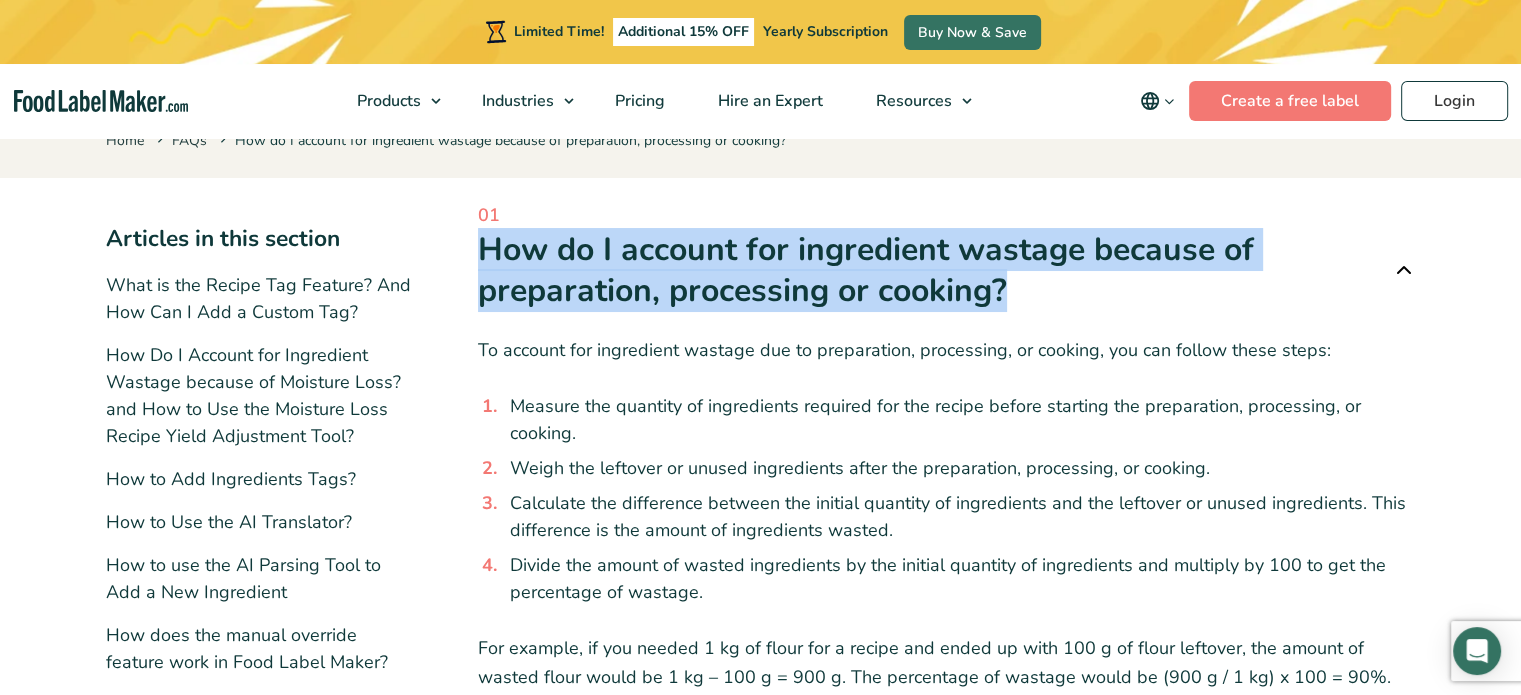 drag, startPoint x: 473, startPoint y: 250, endPoint x: 999, endPoint y: 304, distance: 528.7646 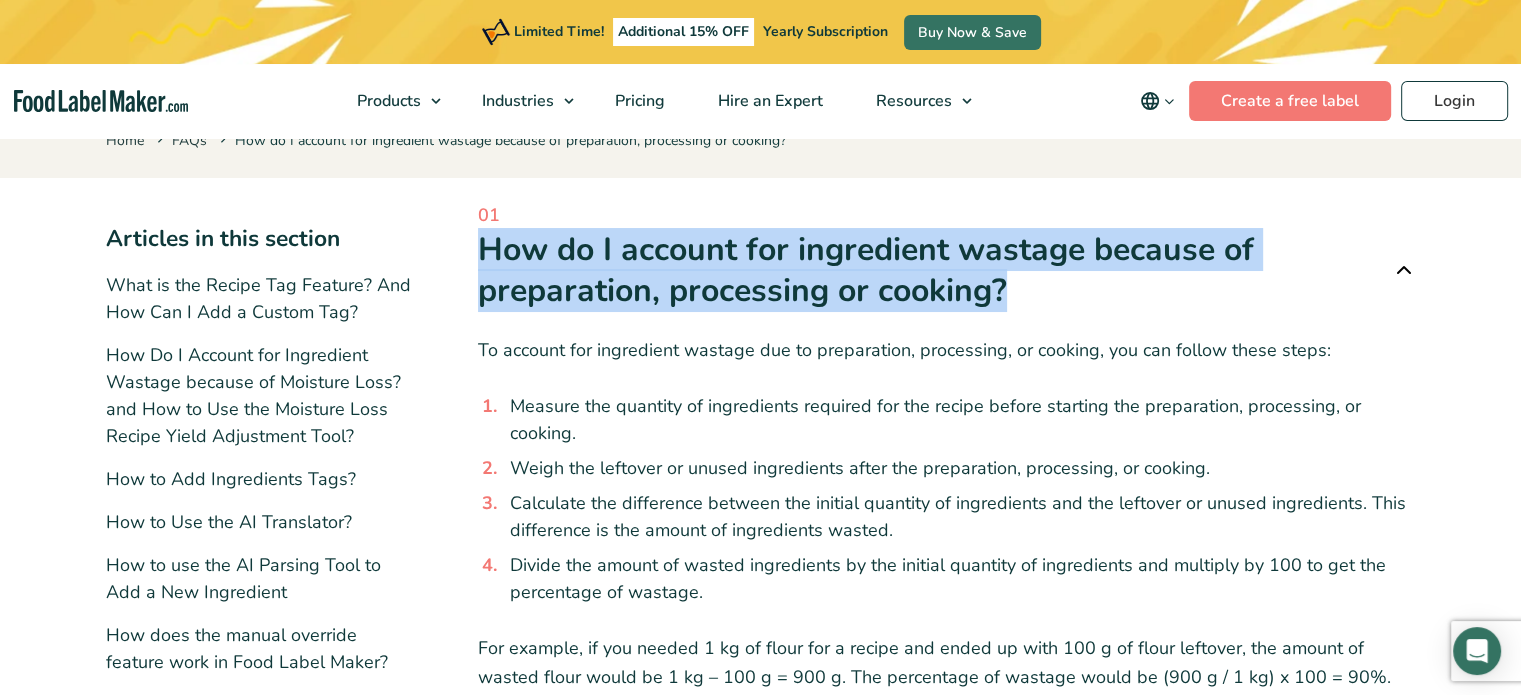 copy on "How do I account for ingredient wastage because of preparation, processing or cooking?" 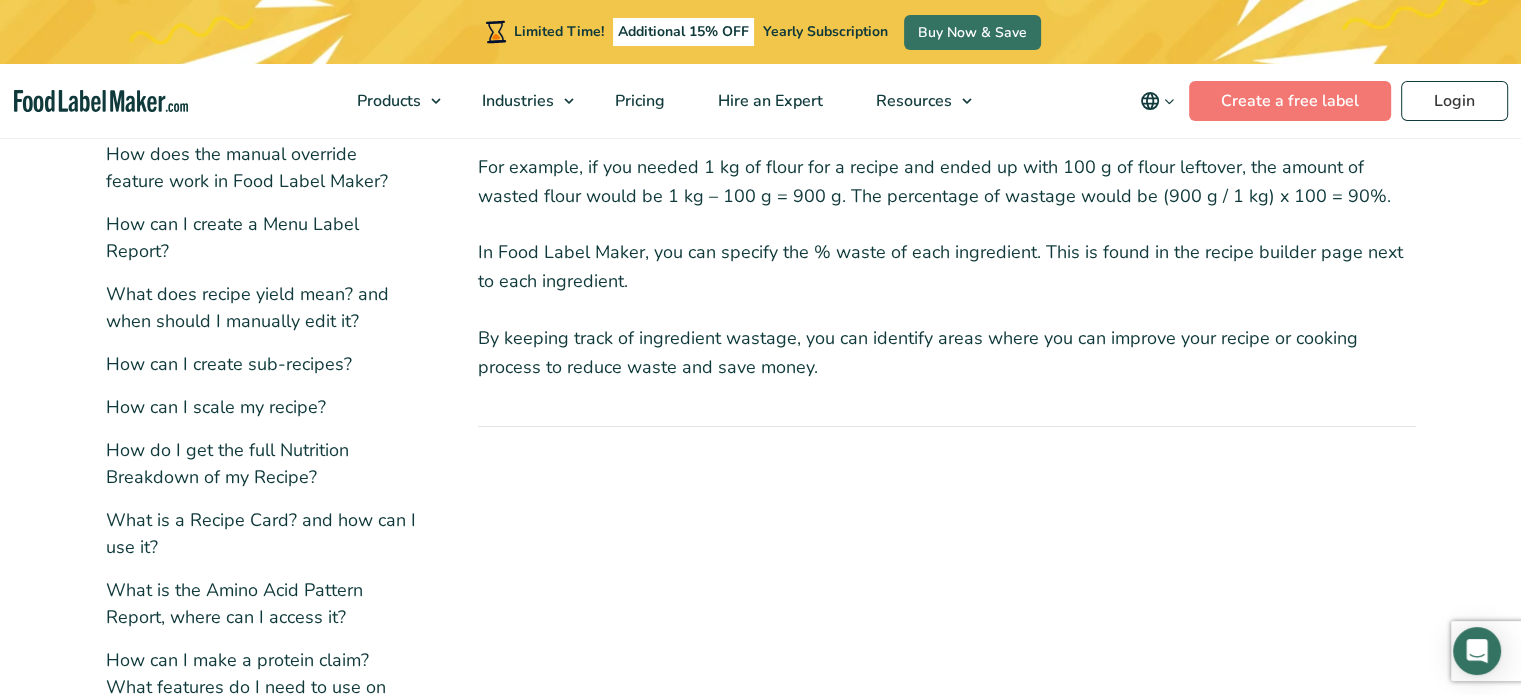 scroll, scrollTop: 0, scrollLeft: 0, axis: both 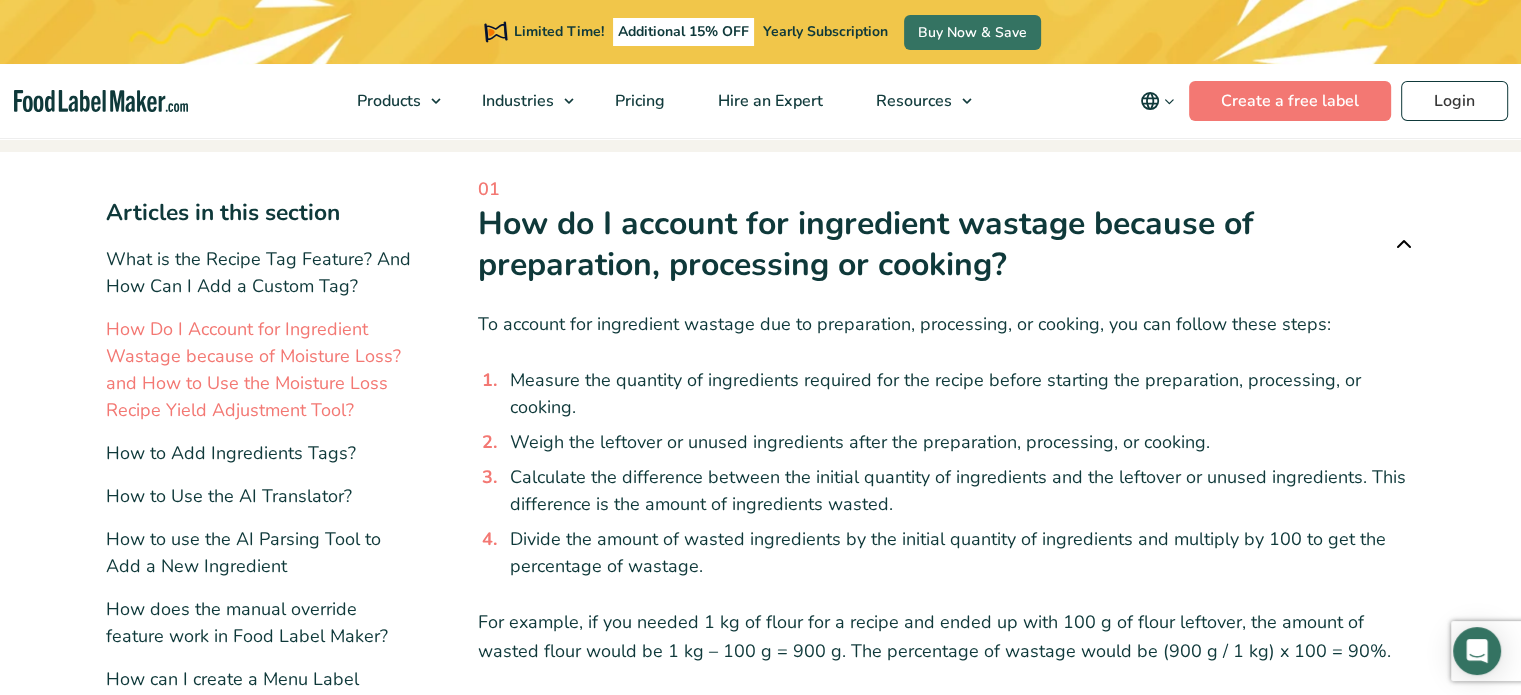 click on "How Do I Account for Ingredient Wastage because of Moisture Loss? and How to Use the Moisture Loss Recipe Yield Adjustment Tool?" at bounding box center [253, 369] 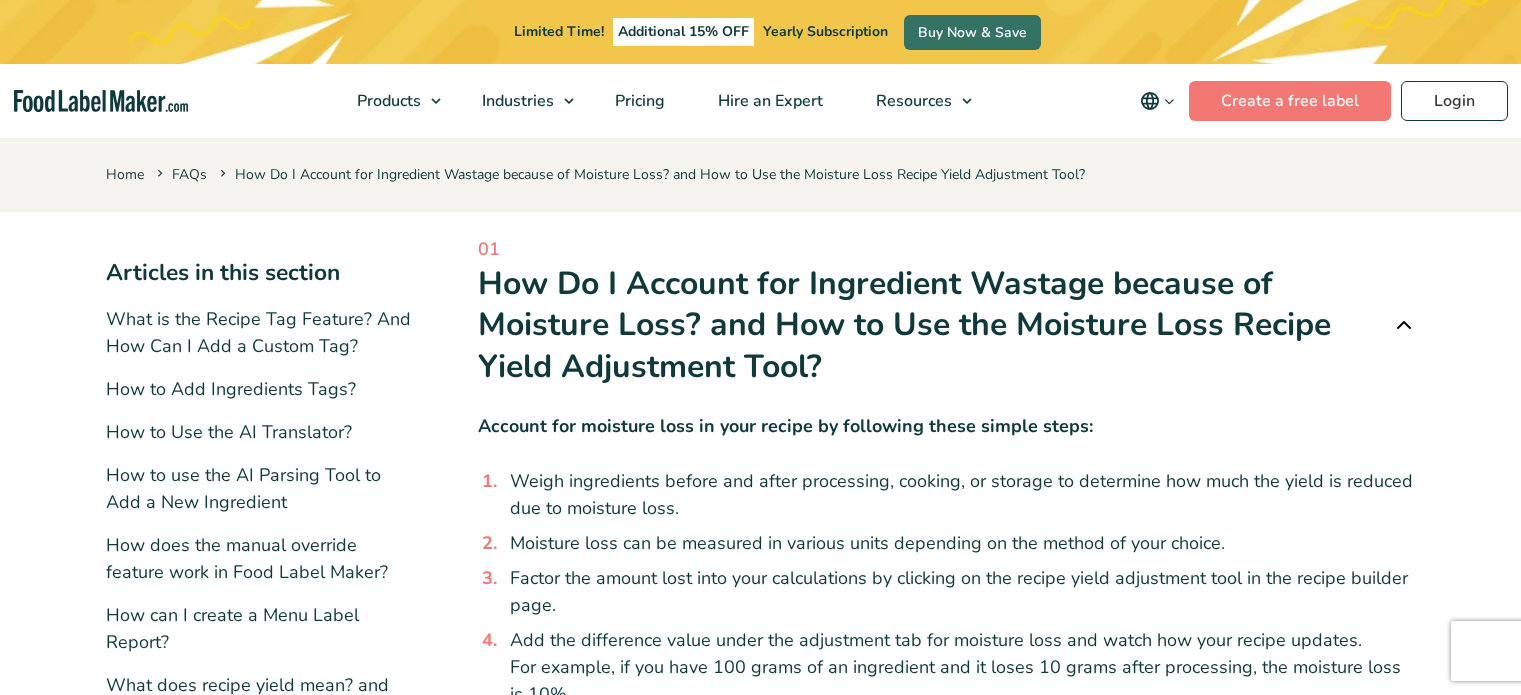 scroll, scrollTop: 0, scrollLeft: 0, axis: both 